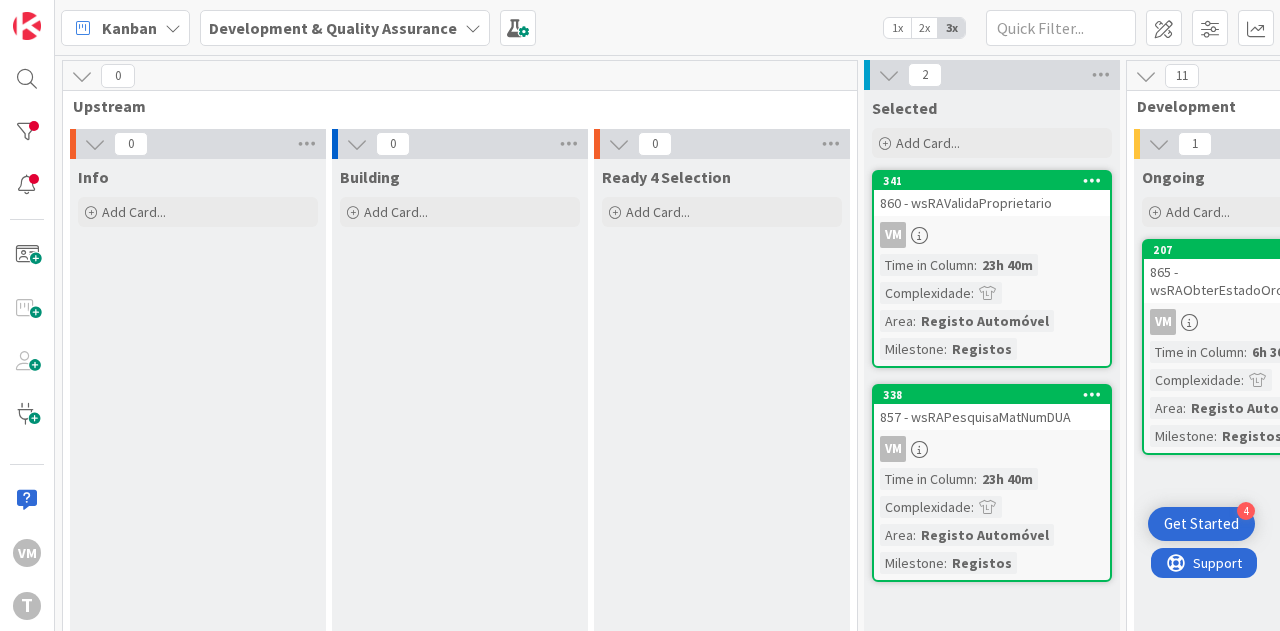 scroll, scrollTop: 0, scrollLeft: 0, axis: both 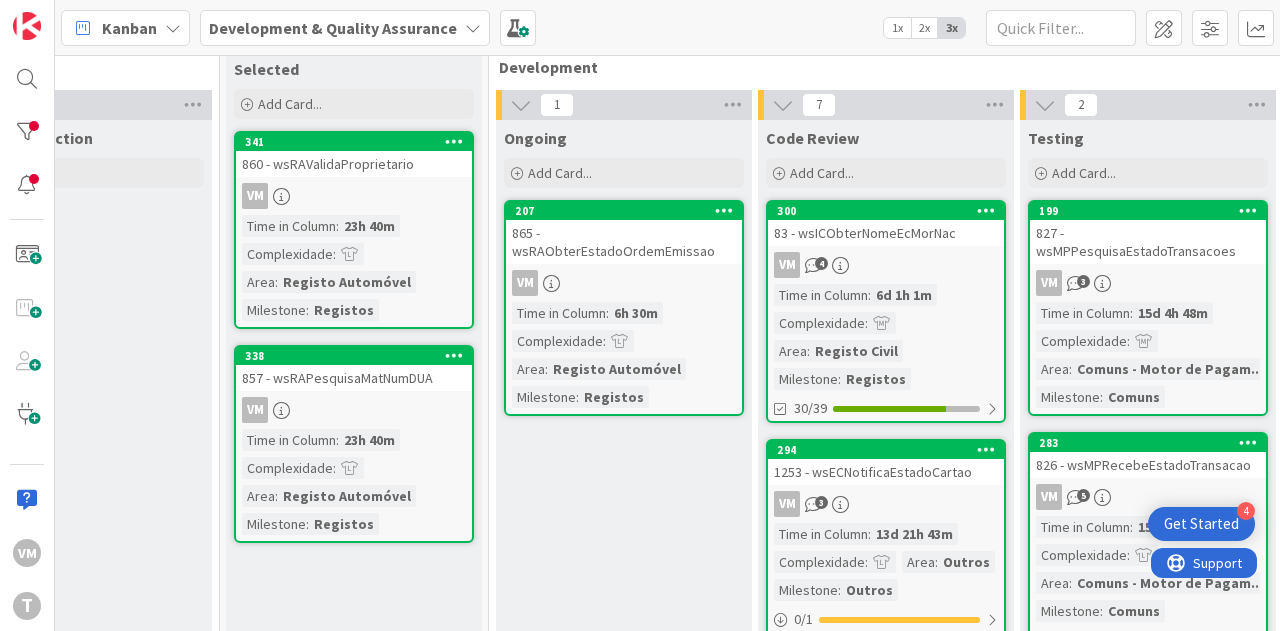 click on "865 - wsRAObterEstadoOrdemEmissao" at bounding box center [624, 242] 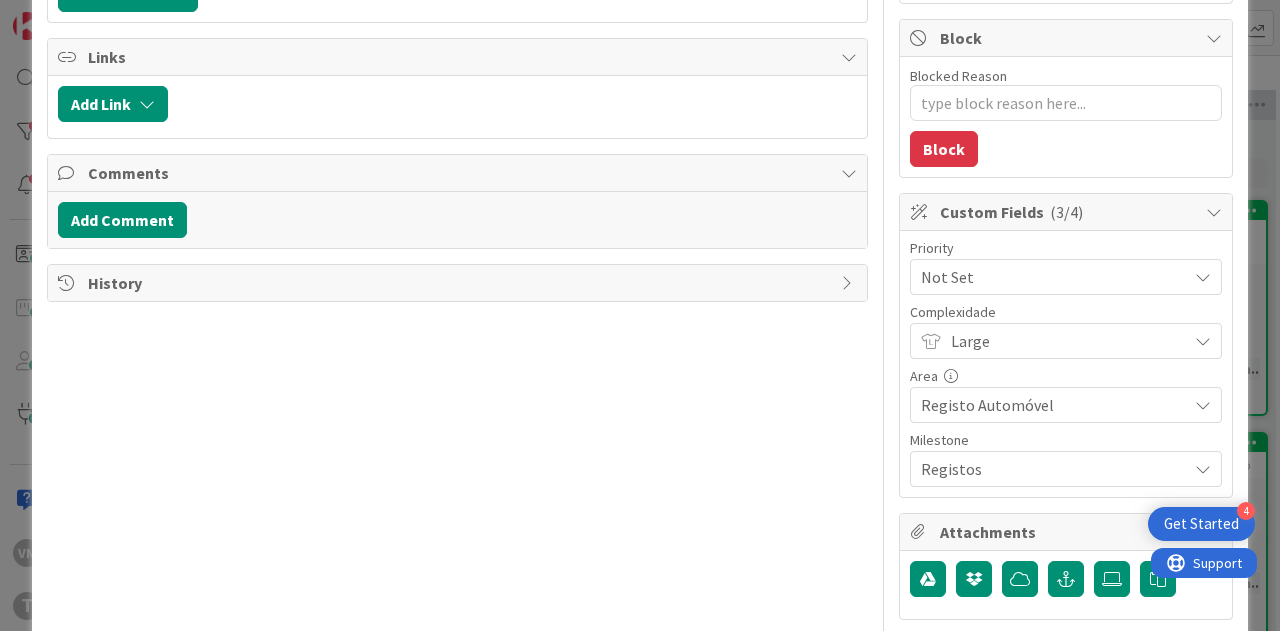 scroll, scrollTop: 600, scrollLeft: 0, axis: vertical 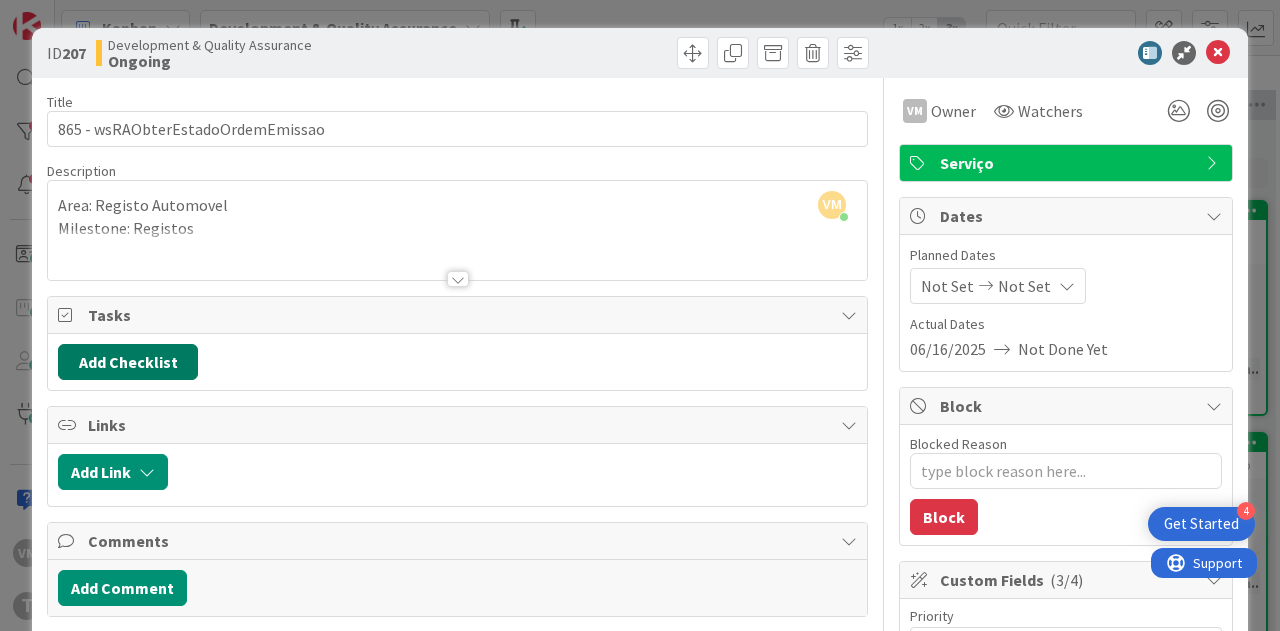 click on "Add Checklist" at bounding box center [128, 362] 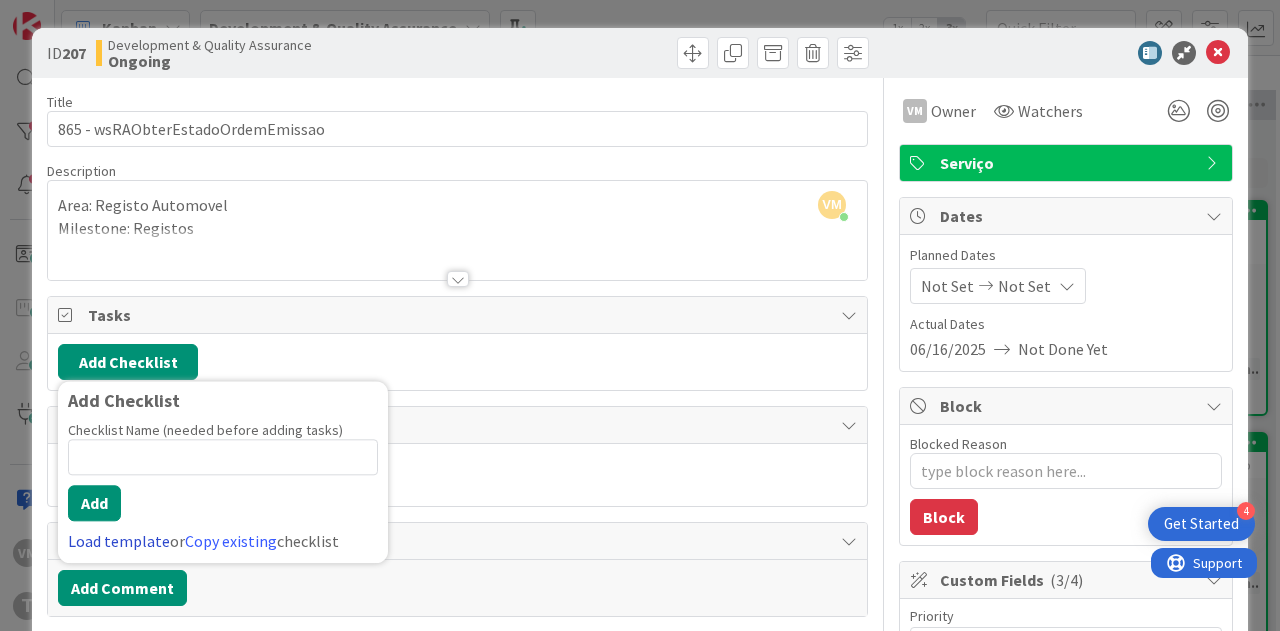 click on "Load template" at bounding box center [119, 541] 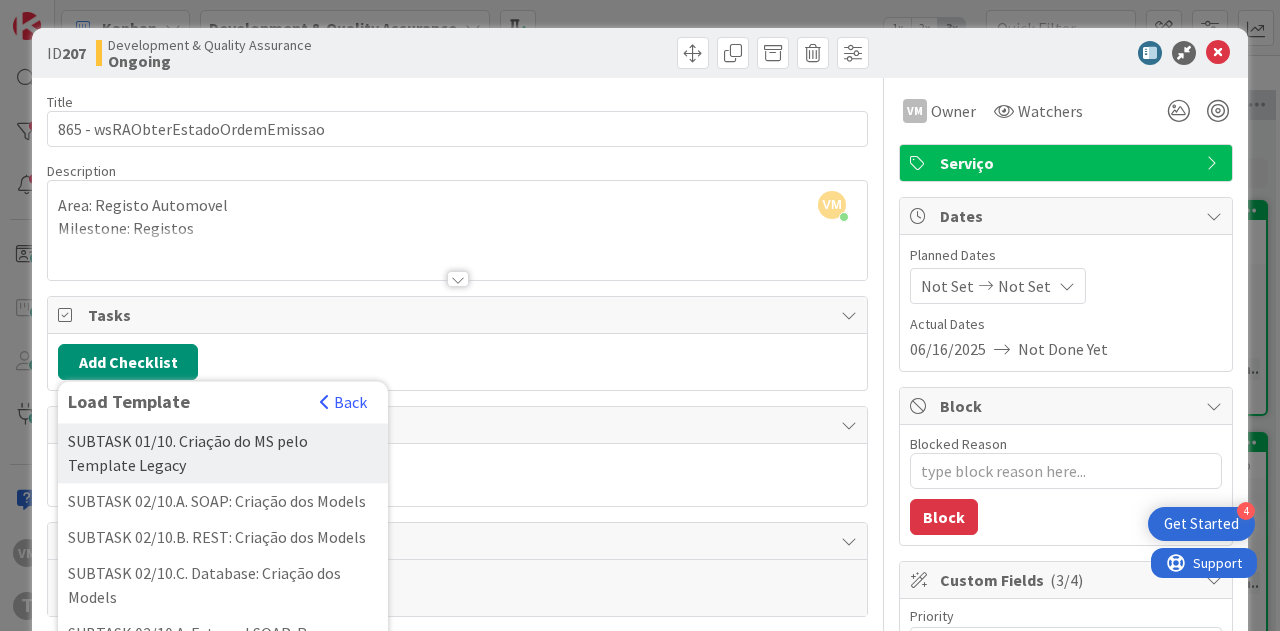 click on "SUBTASK 01/10. Criação do MS pelo Template Legacy" at bounding box center [223, 453] 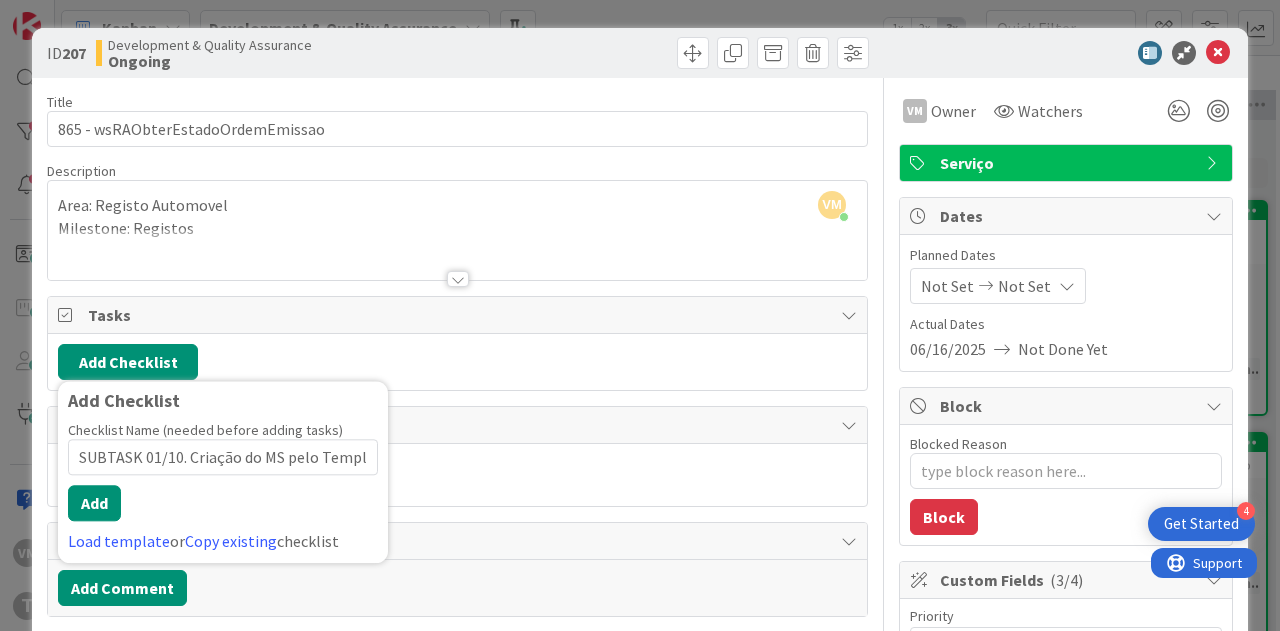 scroll, scrollTop: 0, scrollLeft: 64, axis: horizontal 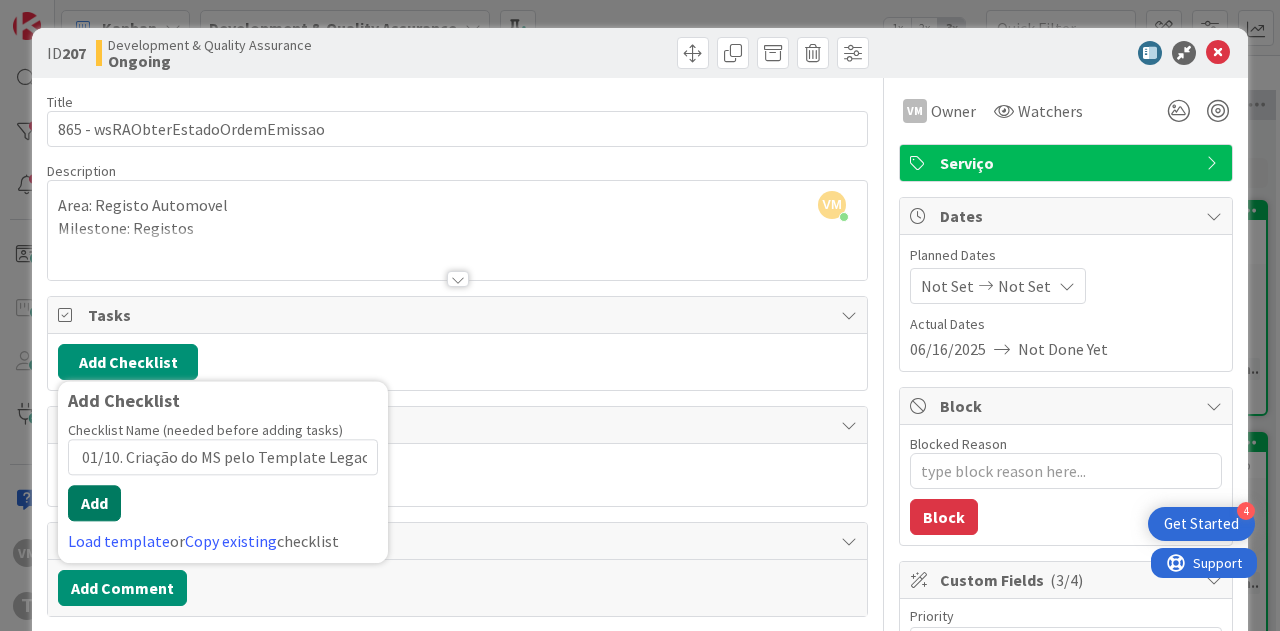 click on "Add" at bounding box center (94, 503) 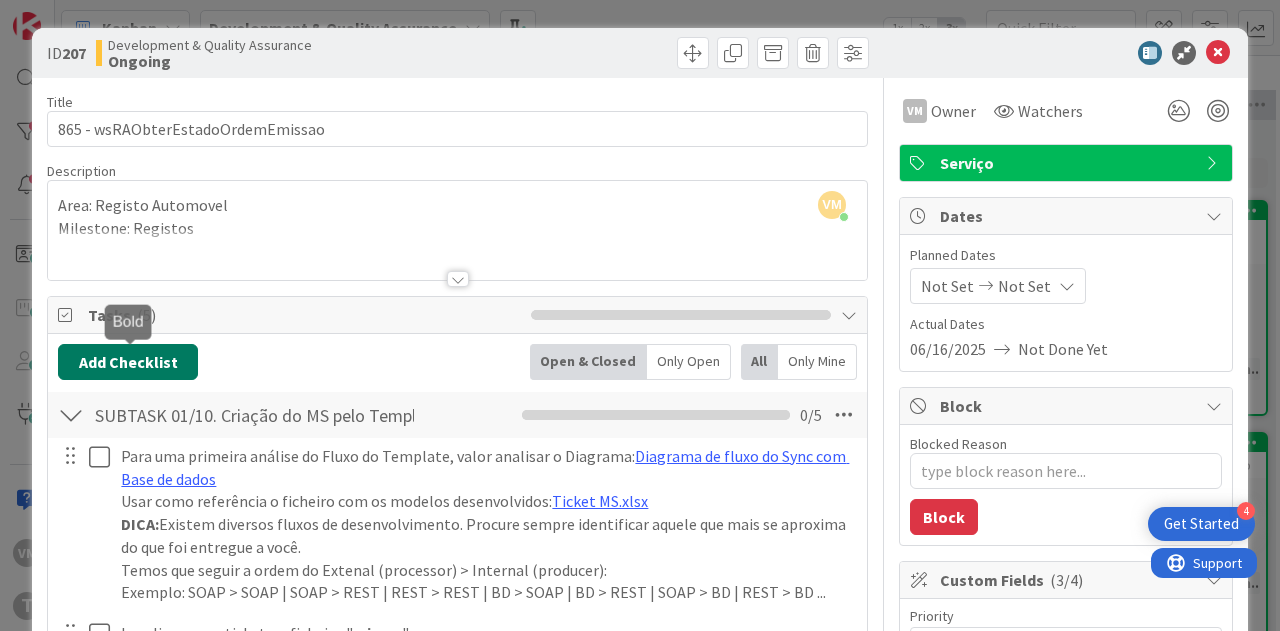 click 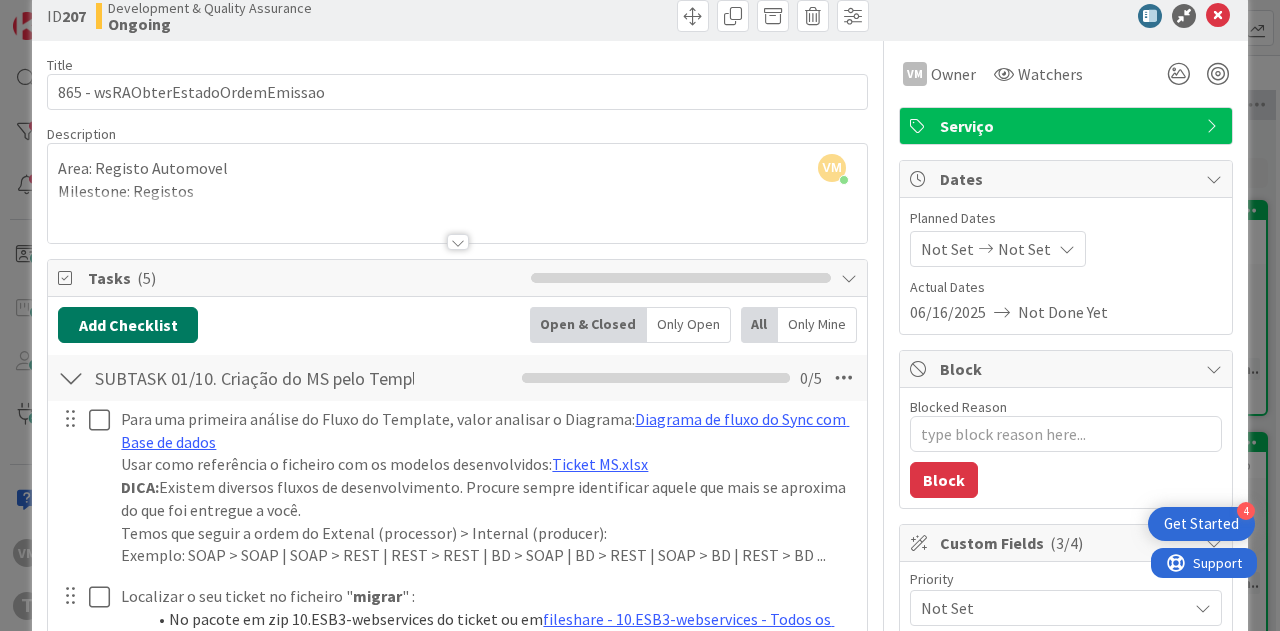 scroll, scrollTop: 0, scrollLeft: 0, axis: both 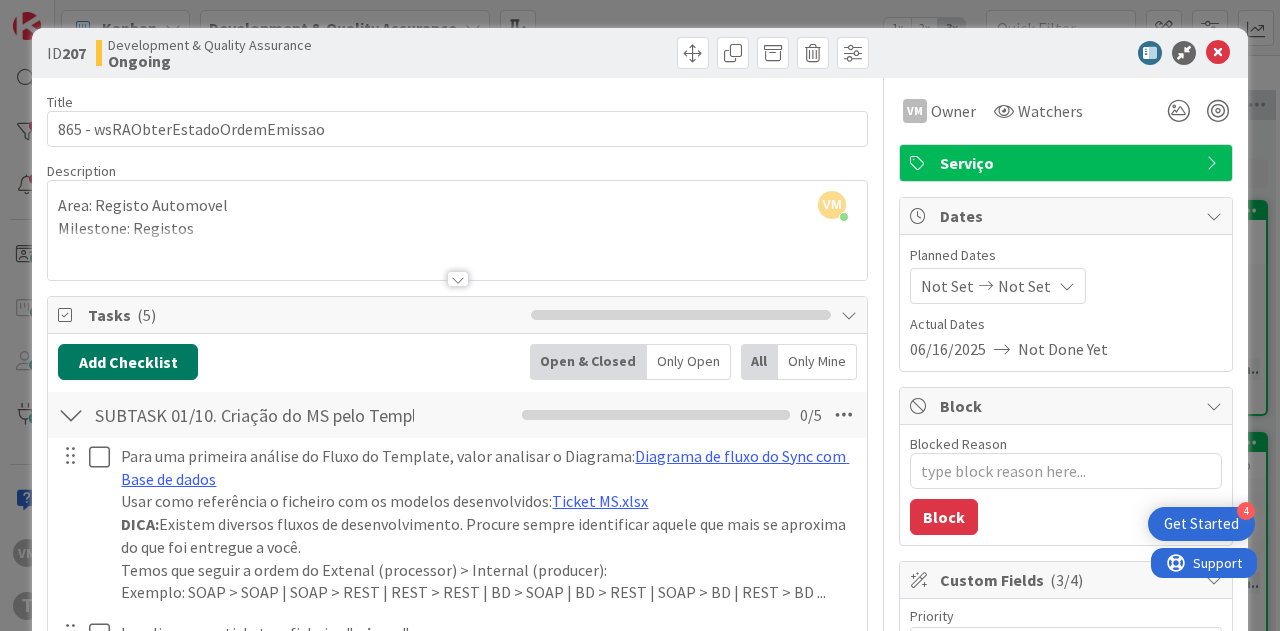 click on "Add Checklist" at bounding box center [128, 362] 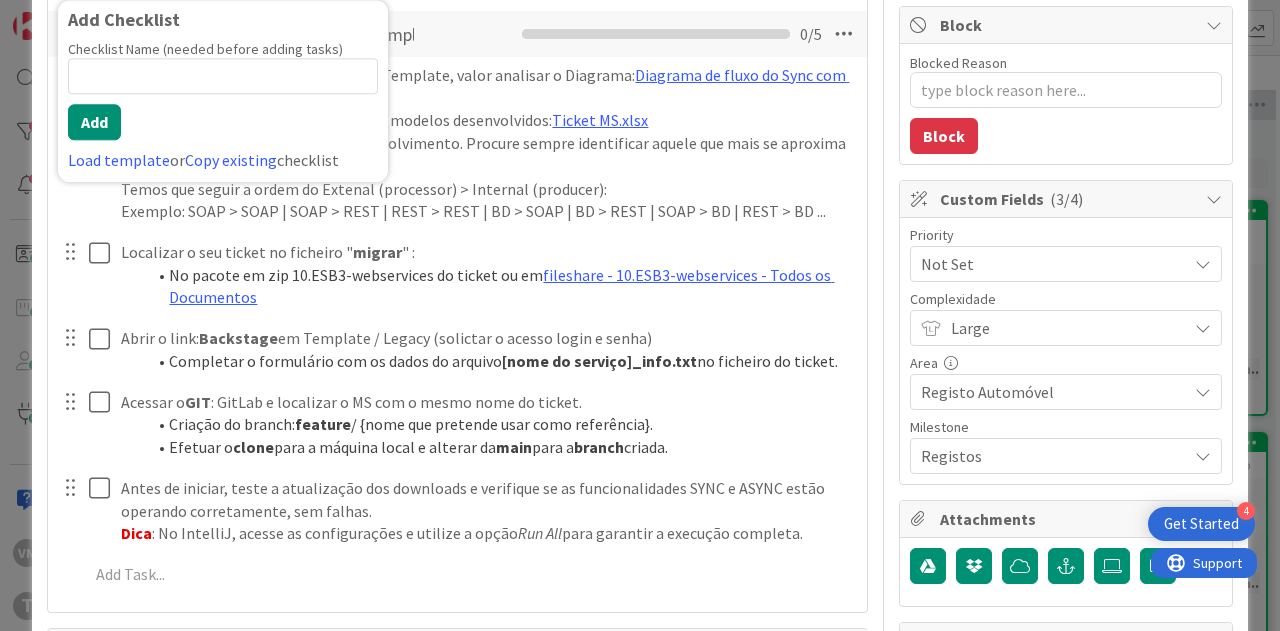 scroll, scrollTop: 181, scrollLeft: 0, axis: vertical 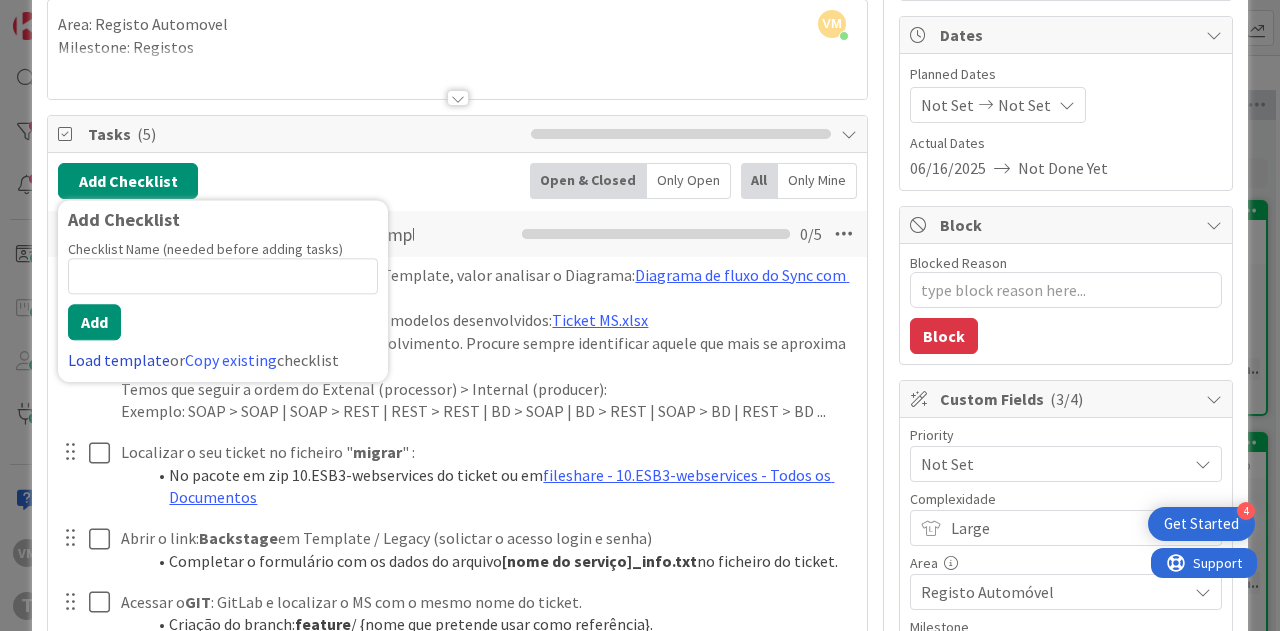 click on "Load template" at bounding box center [119, 360] 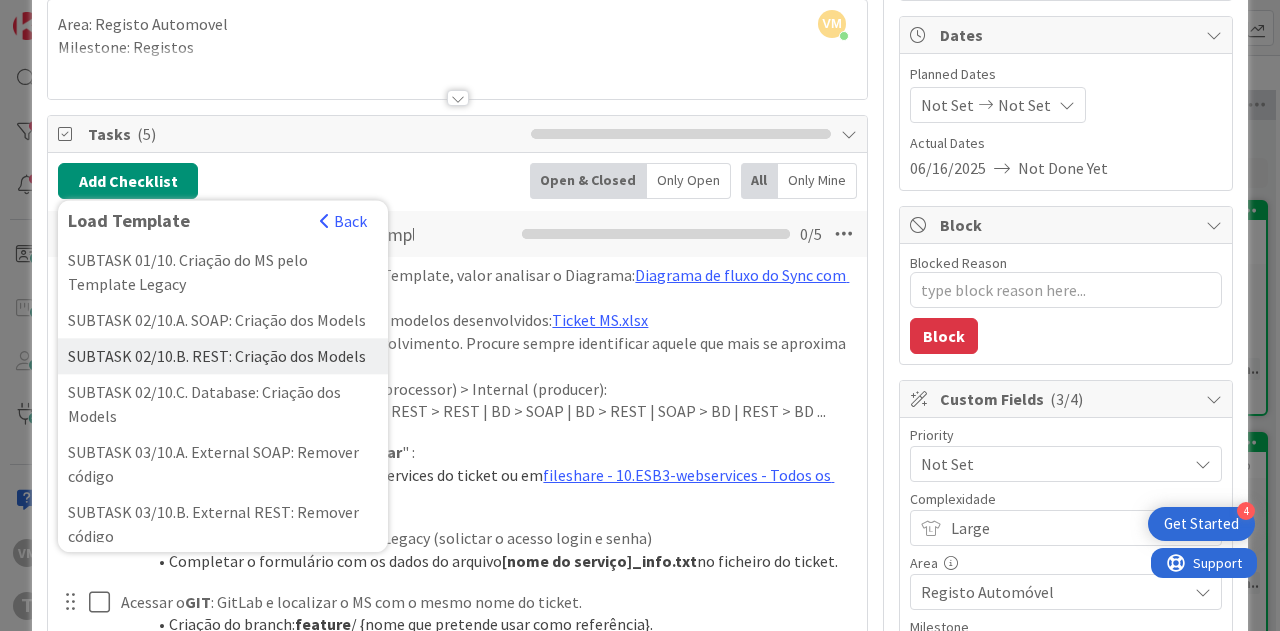 click on "SUBTASK 02/10.B. REST: Criação dos Models" at bounding box center [223, 356] 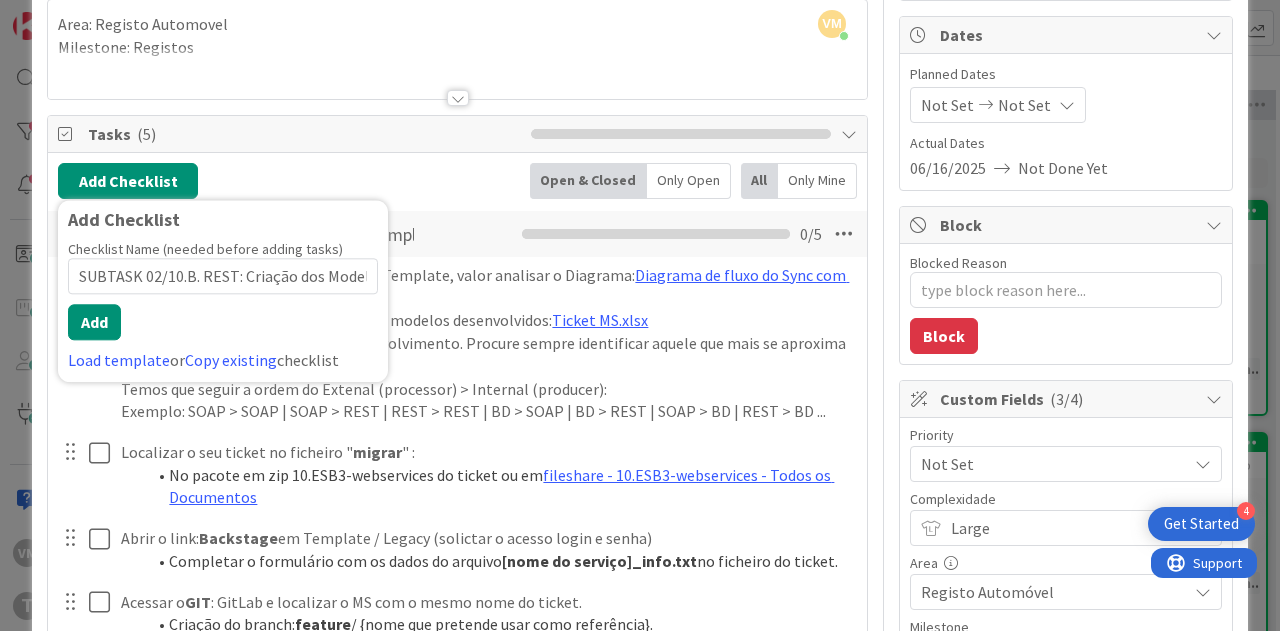 scroll, scrollTop: 0, scrollLeft: 5, axis: horizontal 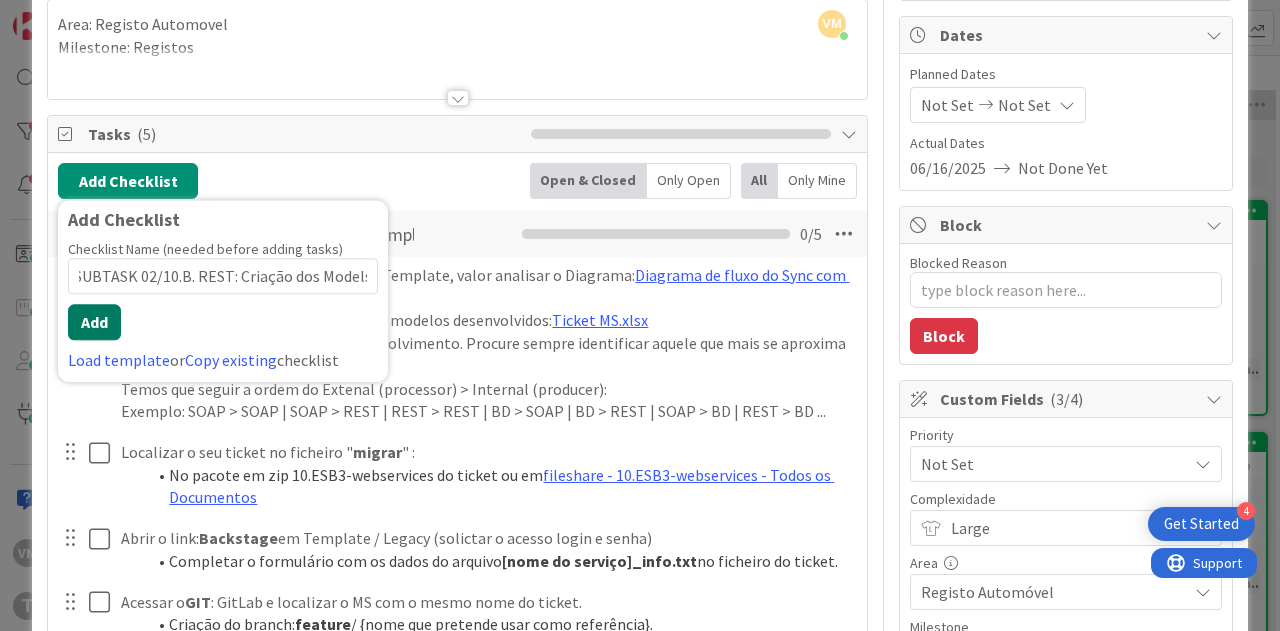 click on "Add" at bounding box center (94, 322) 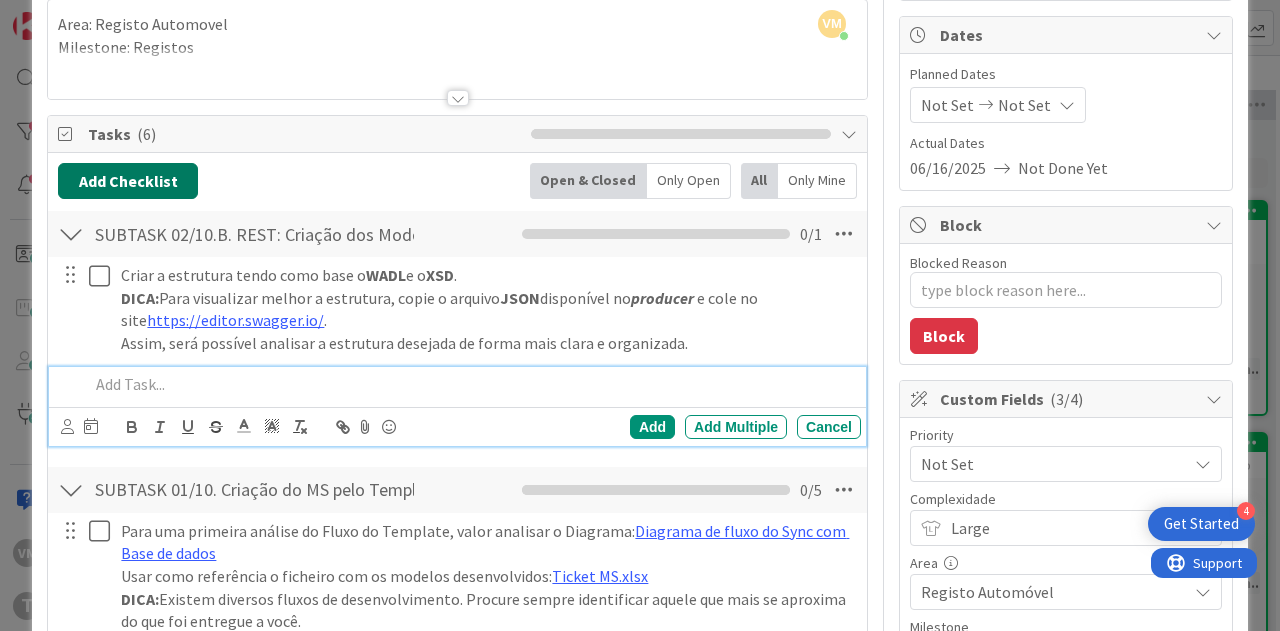 click on "Add Checklist" at bounding box center [128, 181] 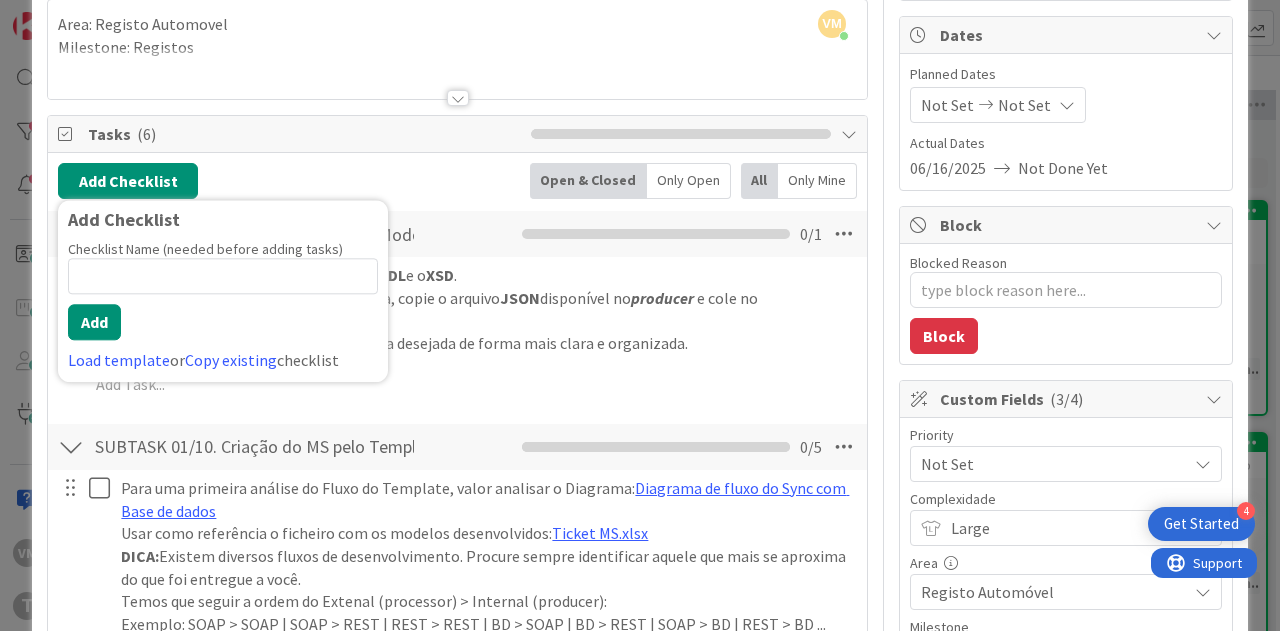 click at bounding box center [223, 276] 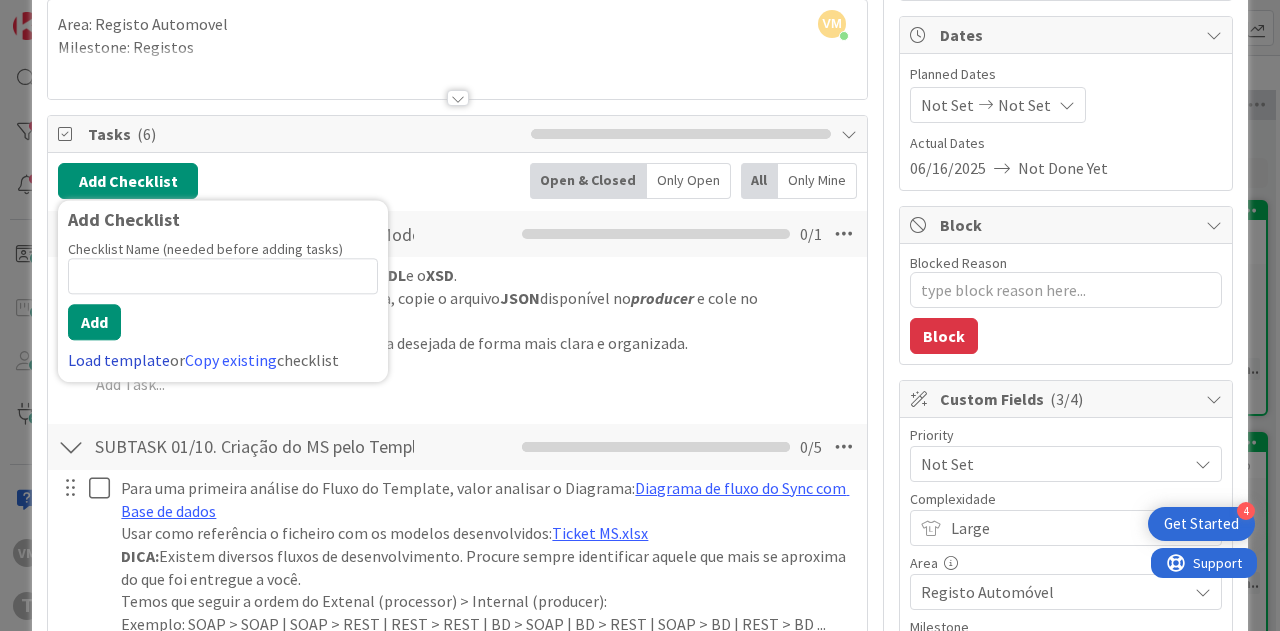 click on "Load template" at bounding box center [119, 360] 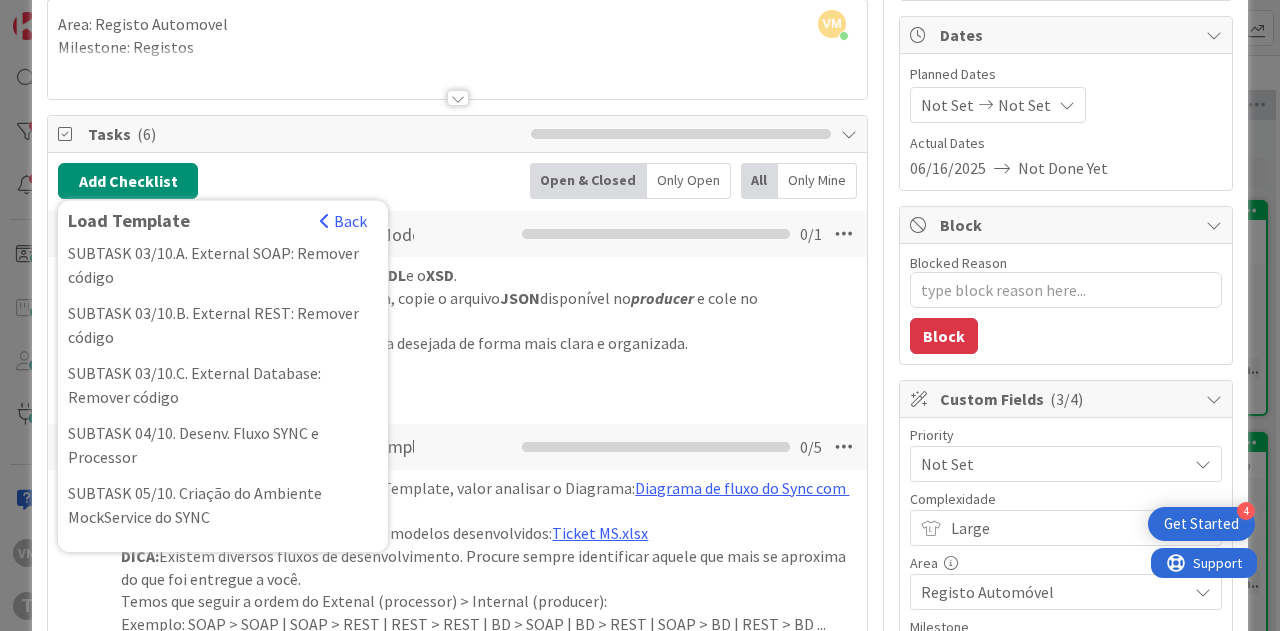 scroll, scrollTop: 200, scrollLeft: 0, axis: vertical 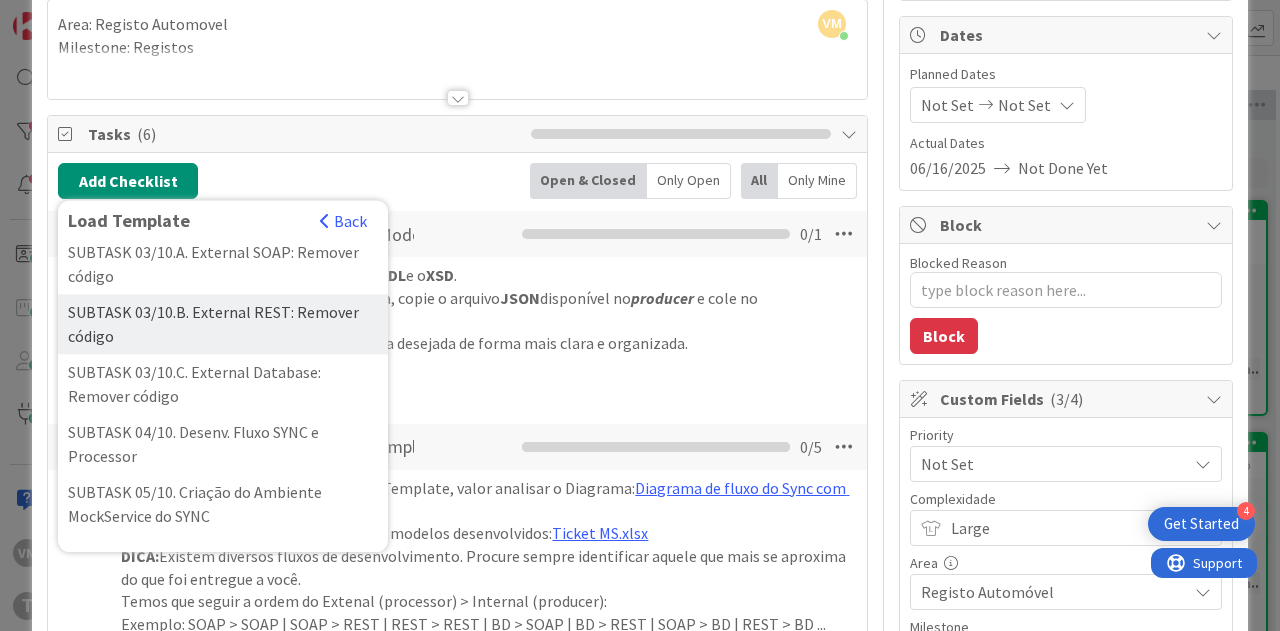 click on "SUBTASK 03/10.B. External REST: Remover código" at bounding box center [223, 324] 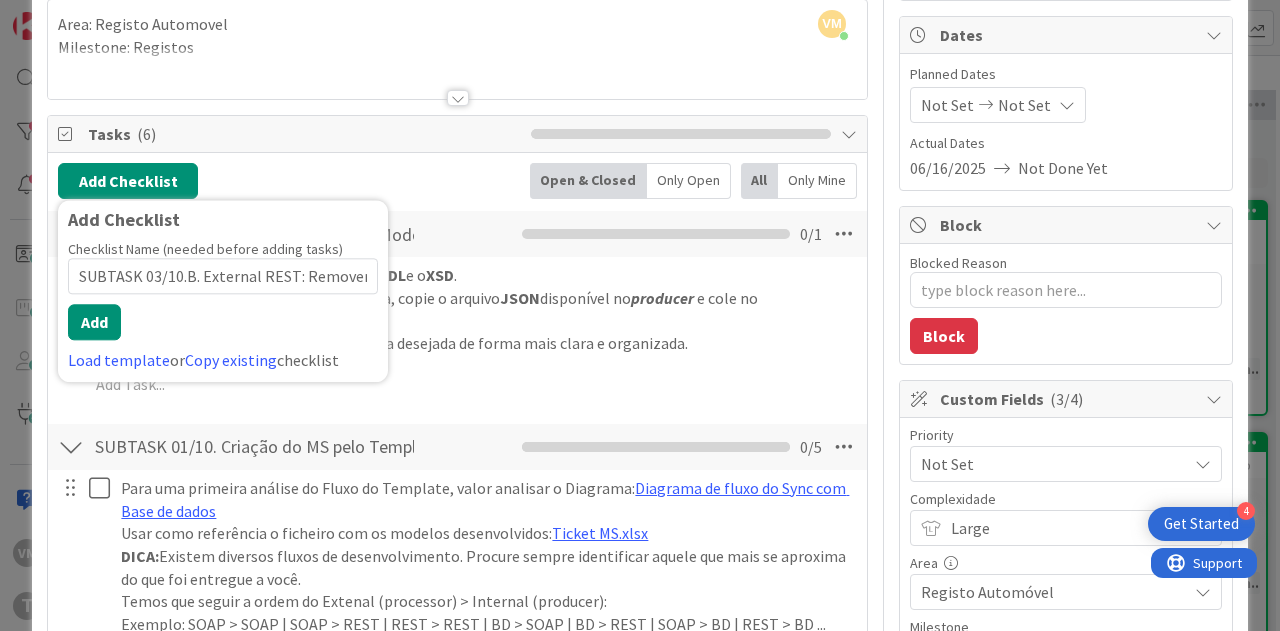 scroll, scrollTop: 0, scrollLeft: 41, axis: horizontal 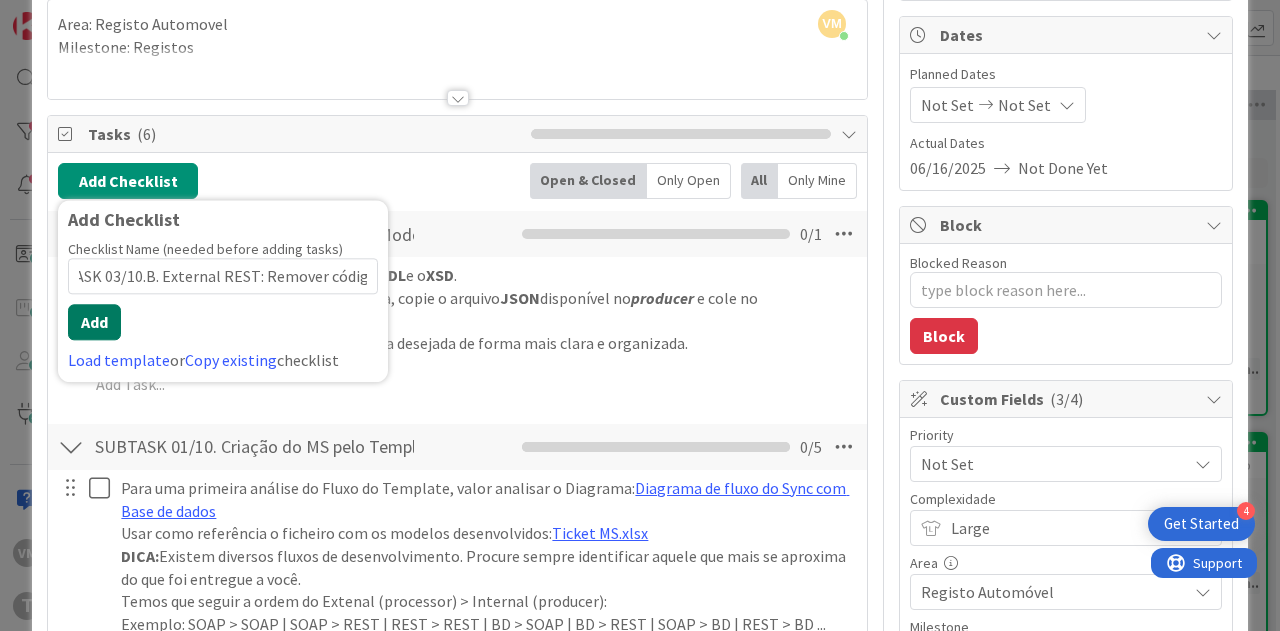 click on "Add" at bounding box center (94, 322) 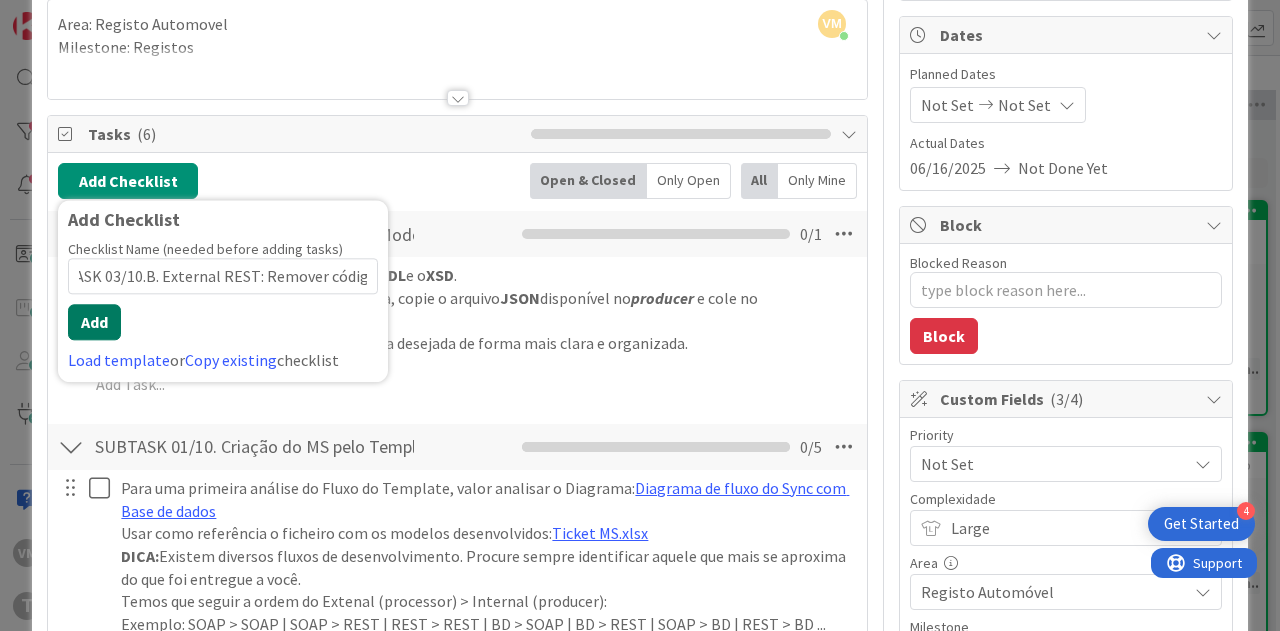 scroll, scrollTop: 0, scrollLeft: 0, axis: both 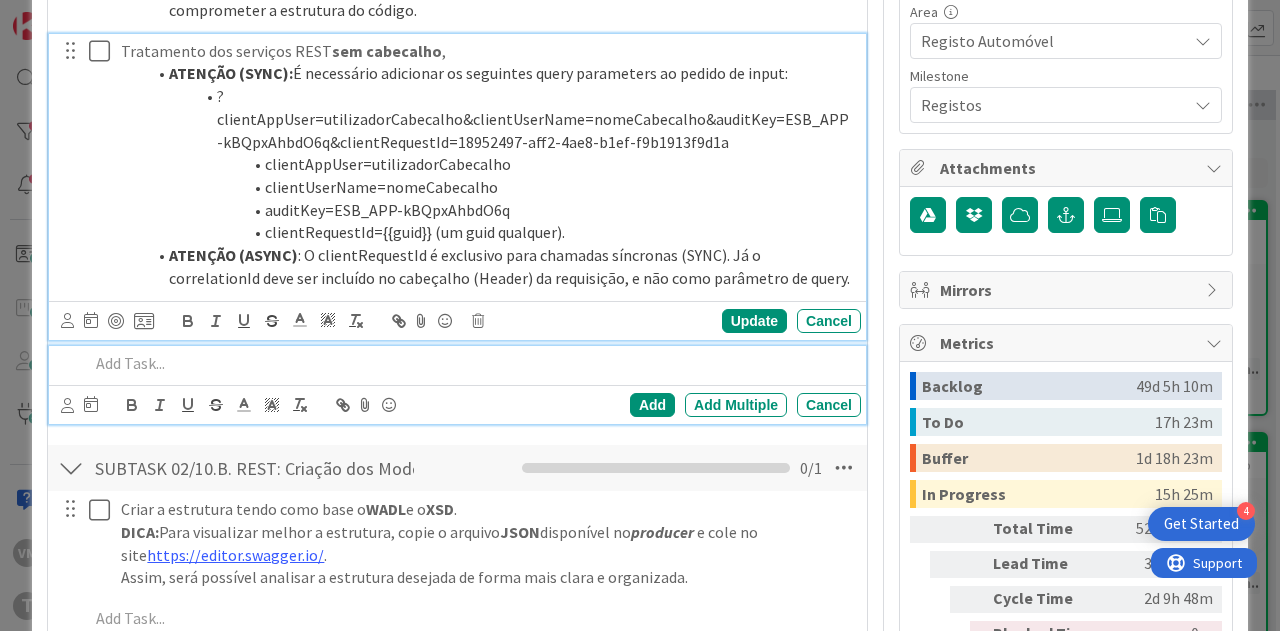 click on "Tratamento dos serviços REST  sem cabecalho , ATENÇÃO (SYNC):  É necessário adicionar os seguintes query parameters ao pedido de input: ?clientAppUser=utilizadorCabecalho&clientUserName=nomeCabecalho&auditKey=ESB_APP-kBQpxAhbdO6q&clientRequestId=18952497-aff2-4ae8-b1ef-f9b1913f9d1a clientAppUser=utilizadorCabecalho clientUserName=nomeCabecalho auditKey=ESB_APP-kBQpxAhbdO6q clientRequestId={{guid}} (um guid qualquer). ATENÇÃO (ASYNC) : O clientRequestId é exclusivo para chamadas síncronas (SYNC). Já o correlationId deve ser incluído no cabeçalho (Header) da requisição, e não como parâmetro de query." at bounding box center (487, 165) 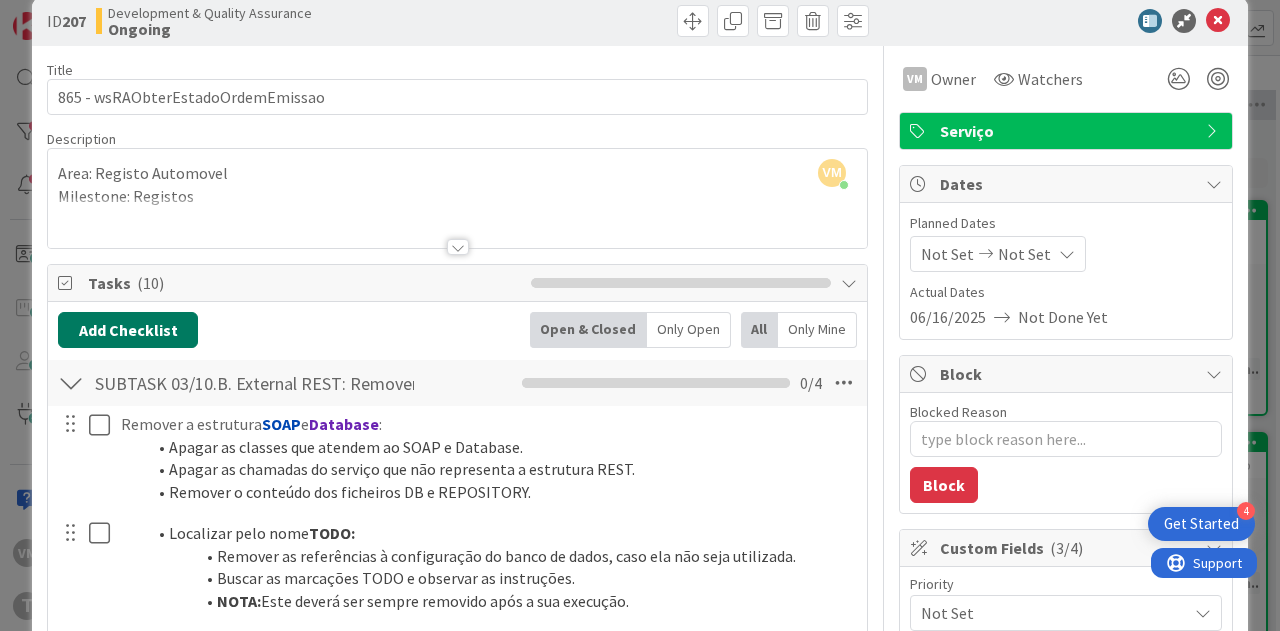 click on "Add Checklist" at bounding box center [128, 330] 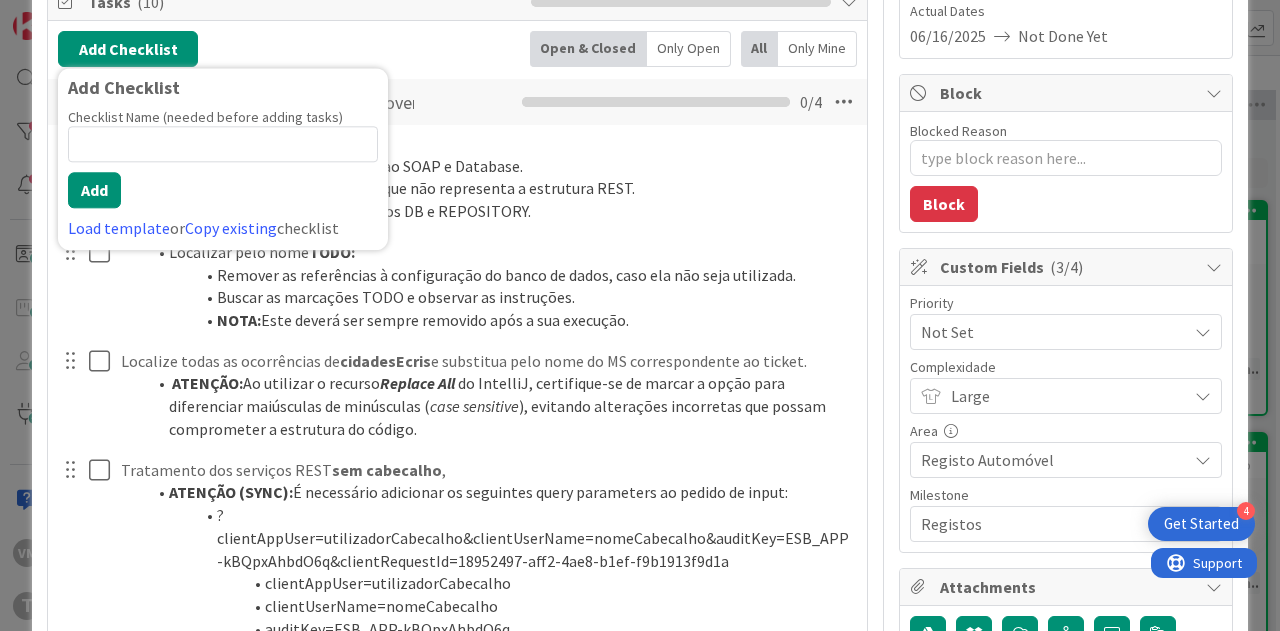 scroll, scrollTop: 248, scrollLeft: 0, axis: vertical 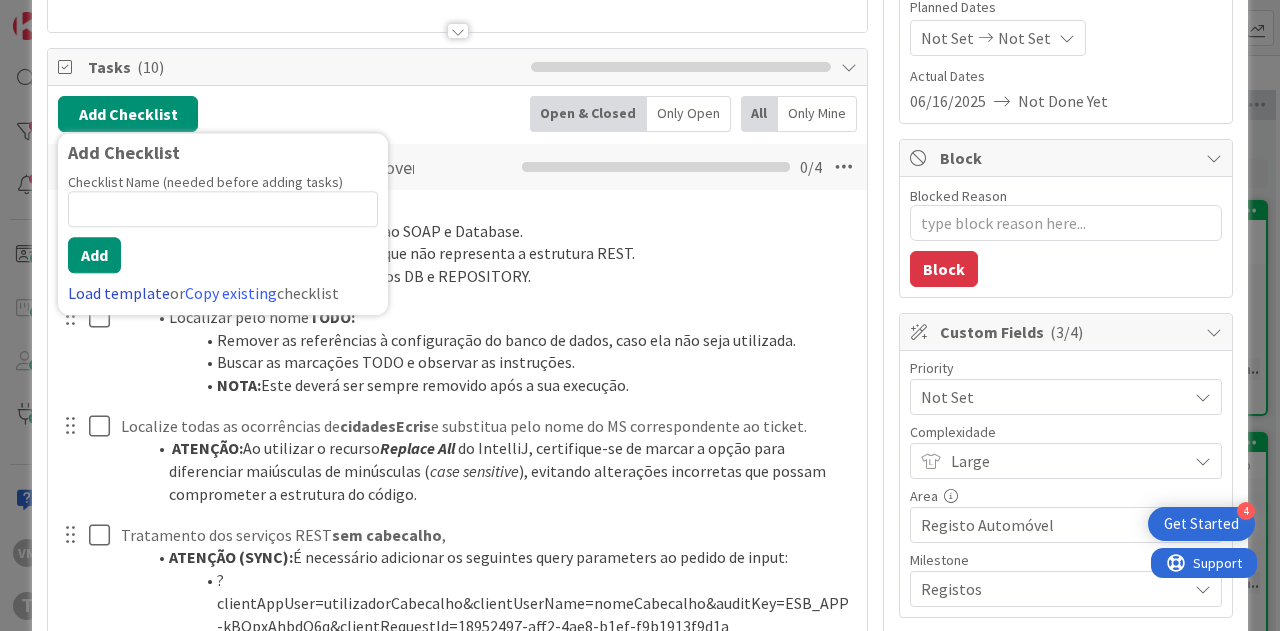 click on "Load template" at bounding box center [119, 293] 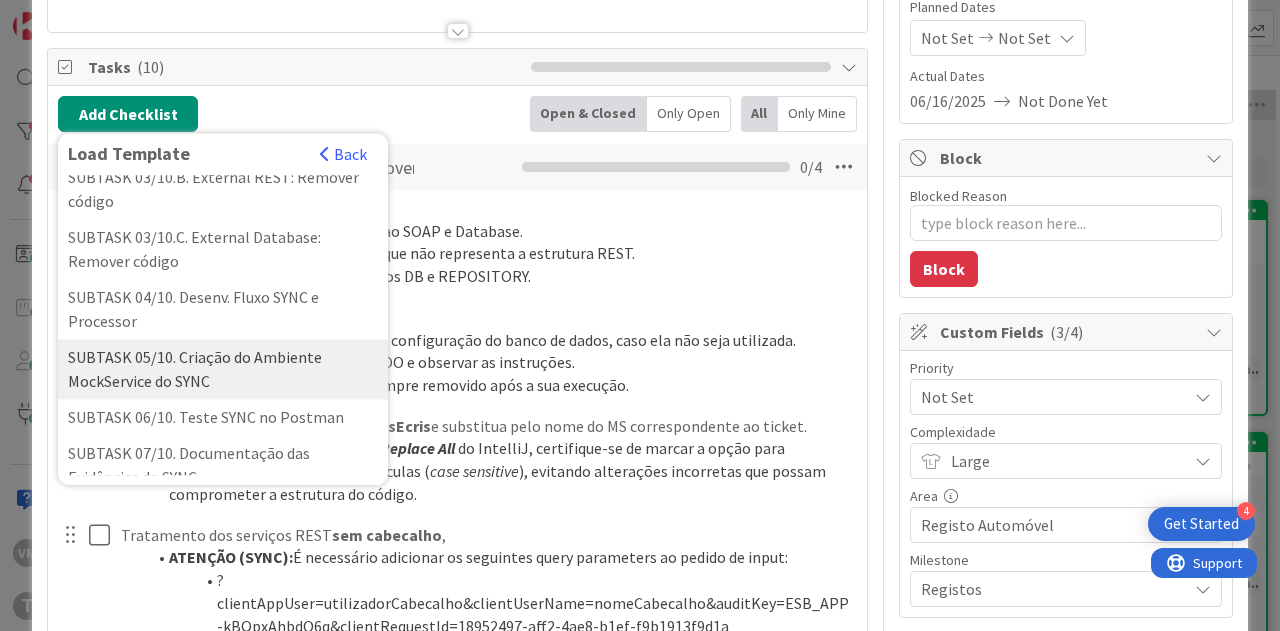 scroll, scrollTop: 300, scrollLeft: 0, axis: vertical 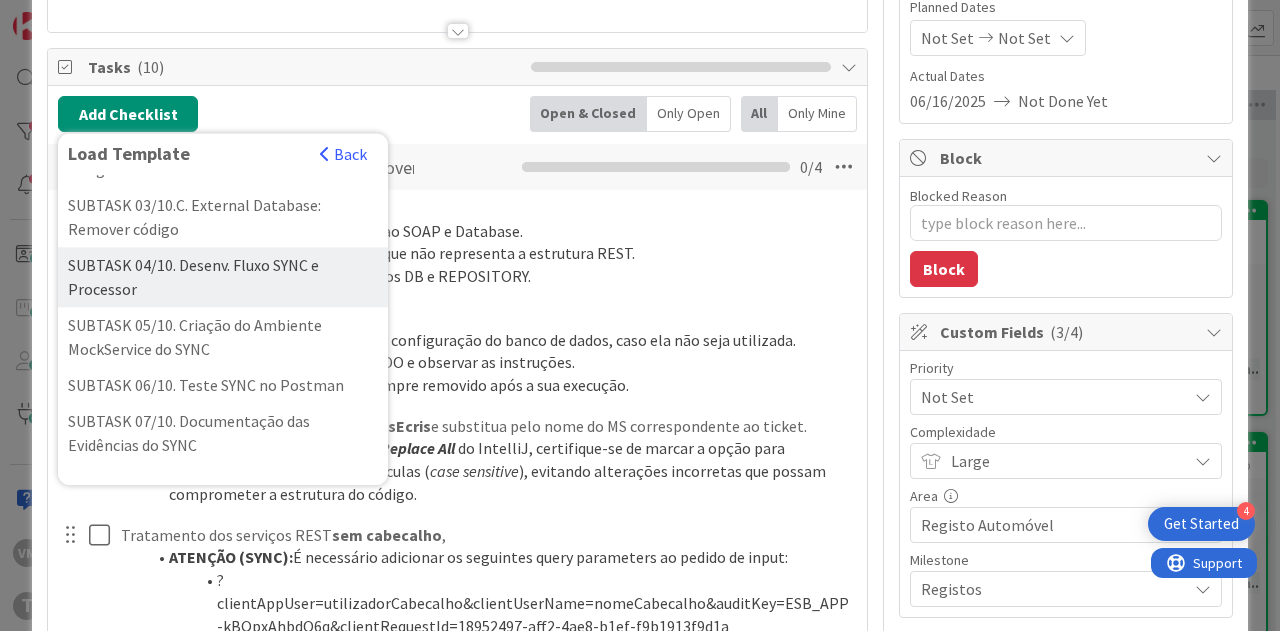 click on "SUBTASK 04/10. Desenv. Fluxo SYNC e Processor" at bounding box center (223, 277) 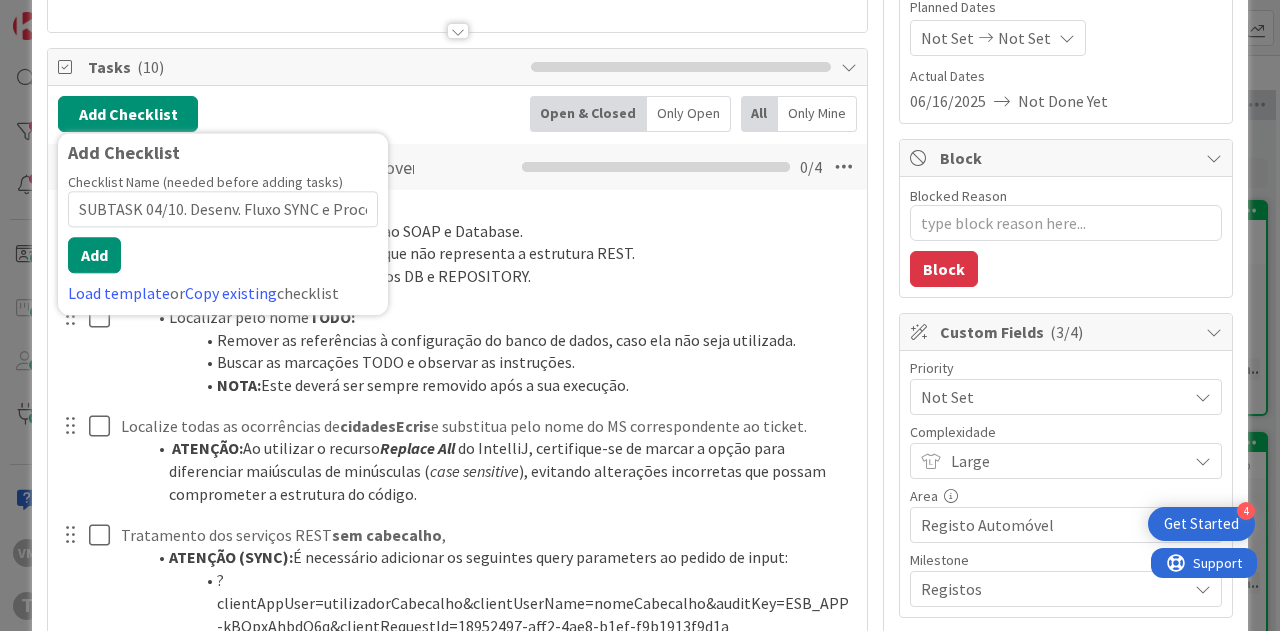scroll, scrollTop: 0, scrollLeft: 31, axis: horizontal 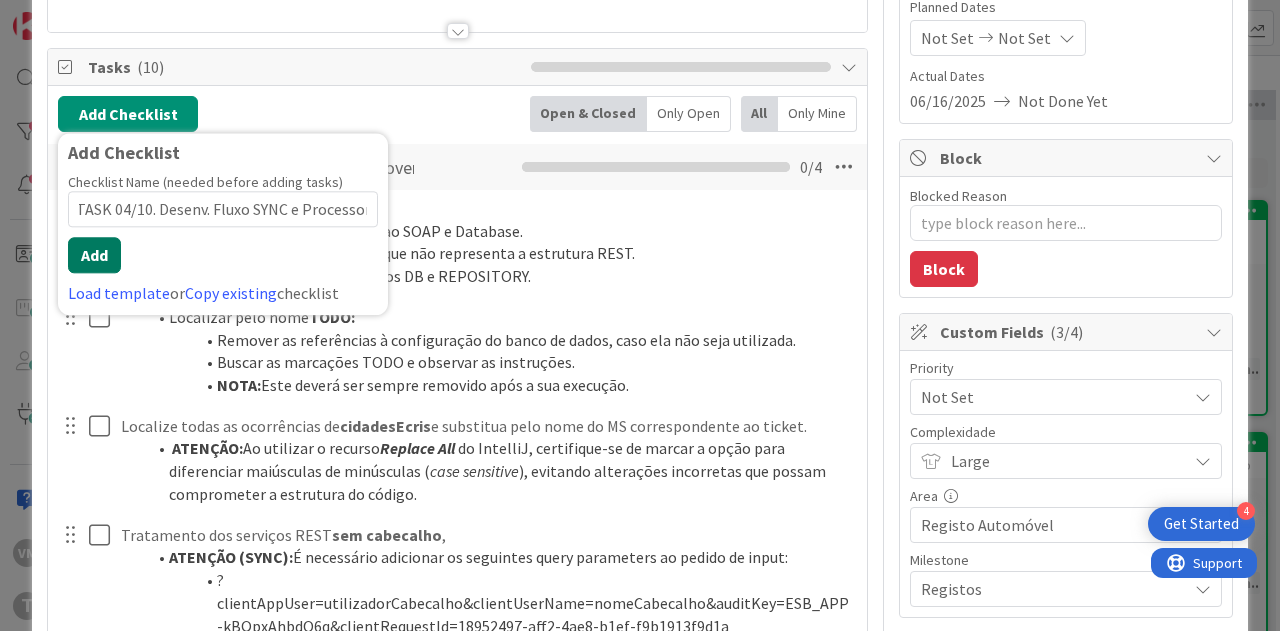 click on "Add" at bounding box center [94, 255] 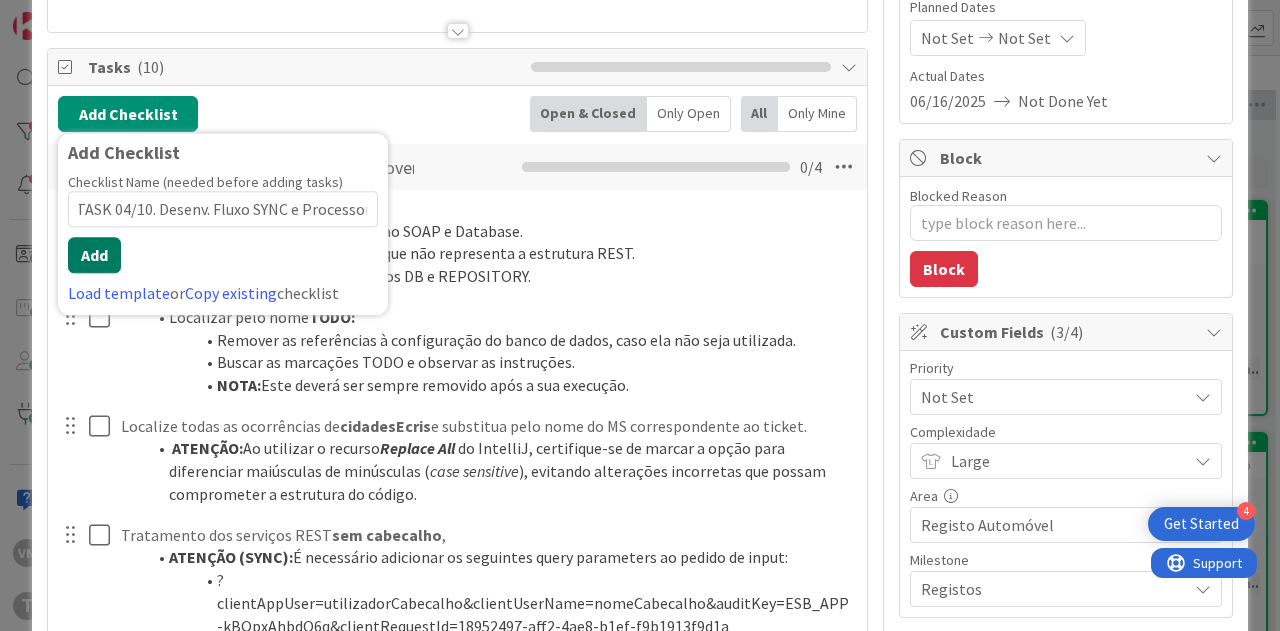 scroll, scrollTop: 0, scrollLeft: 0, axis: both 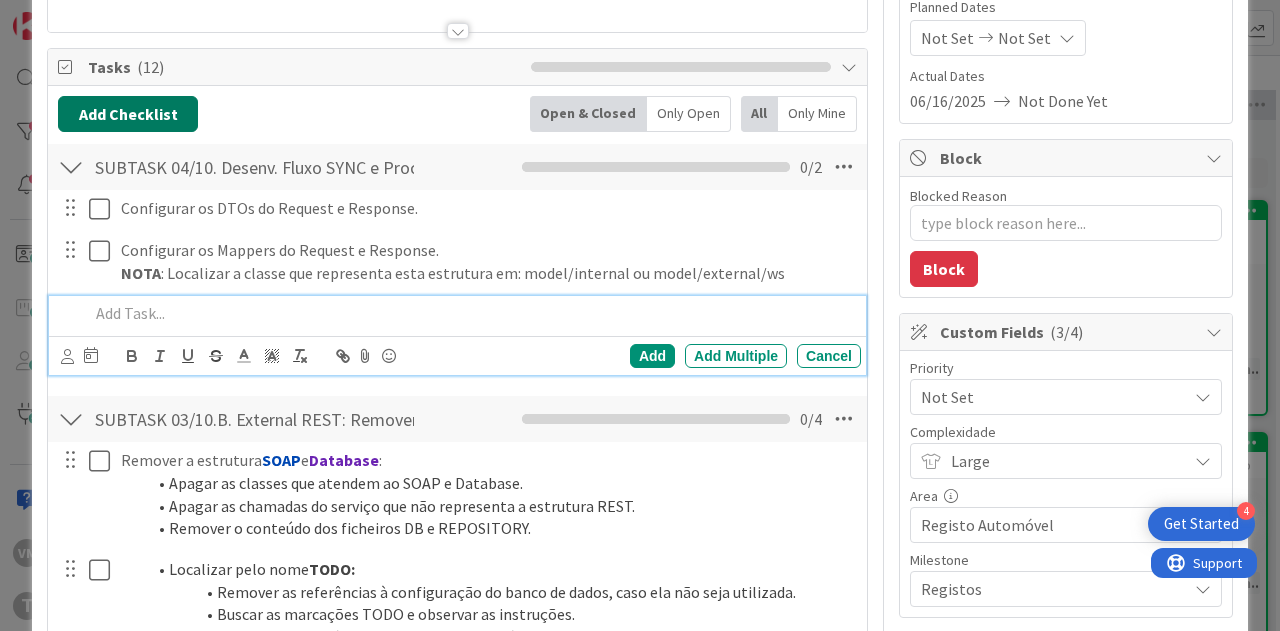 click on "Add Checklist" at bounding box center [128, 114] 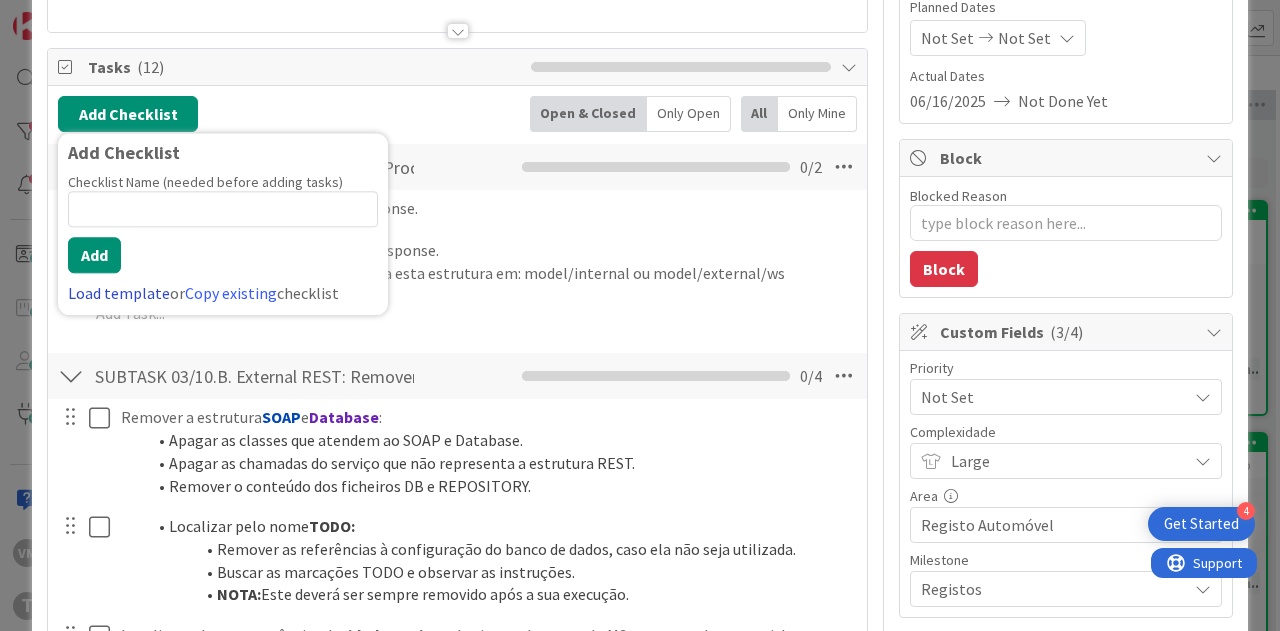 click on "Load template" at bounding box center (119, 293) 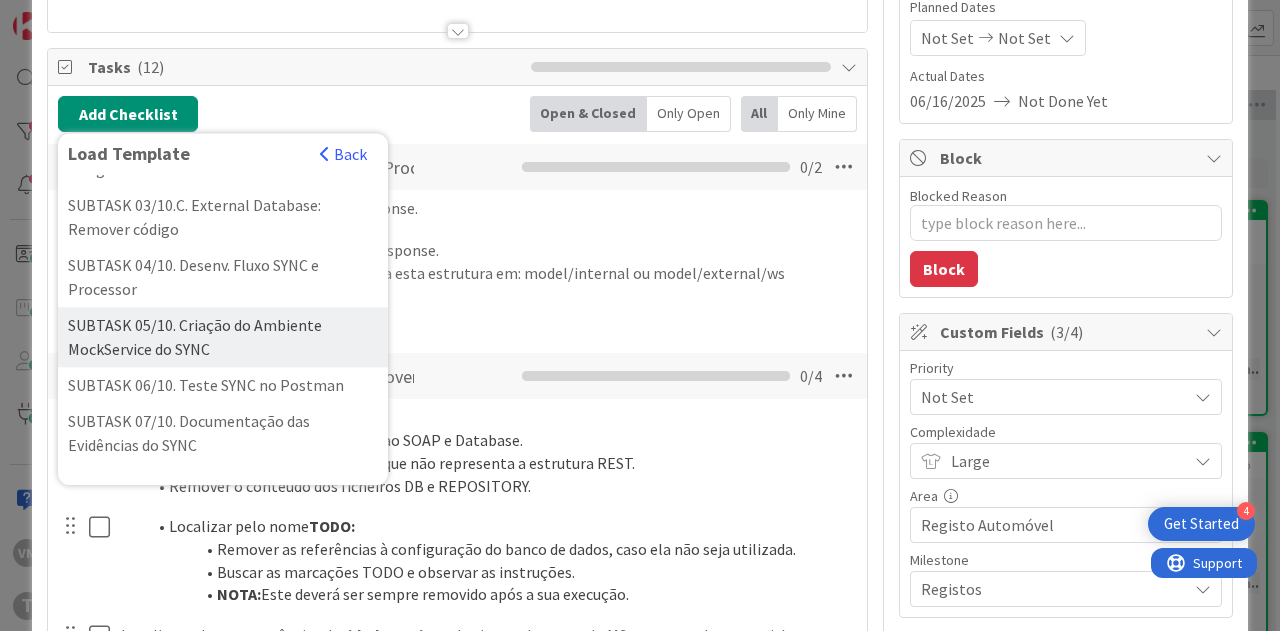 click on "SUBTASK 05/10. Criação do Ambiente MockService do SYNC" at bounding box center (223, 337) 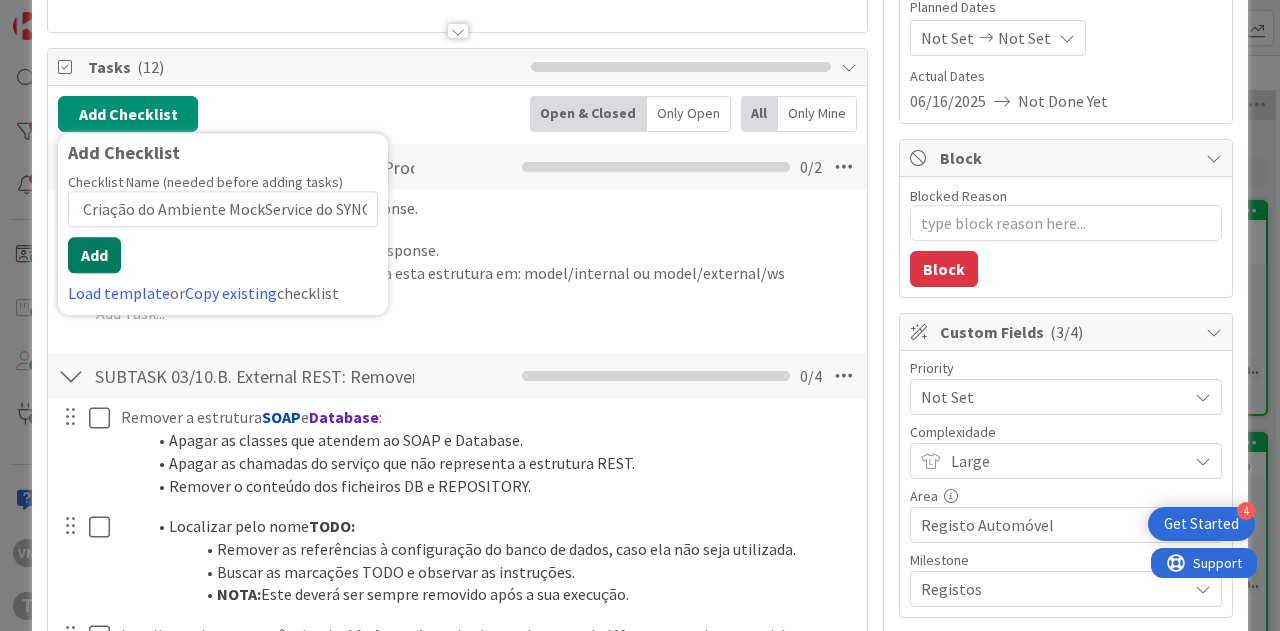 click on "Add" at bounding box center (94, 255) 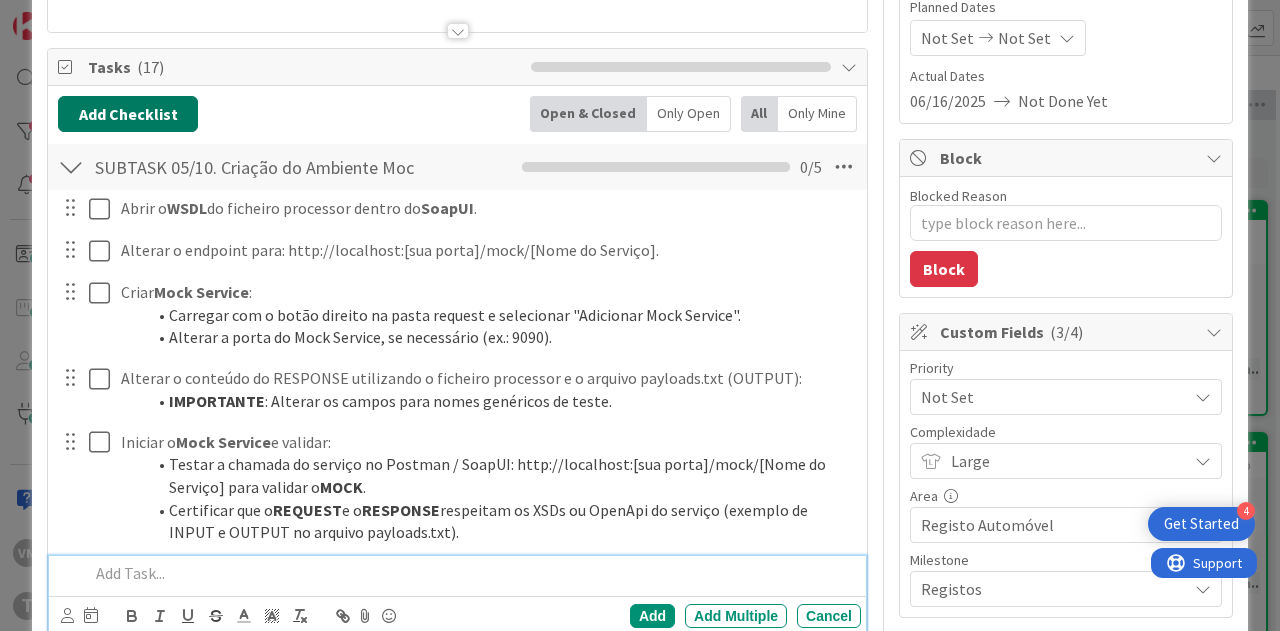 click on "Add Checklist" at bounding box center [128, 114] 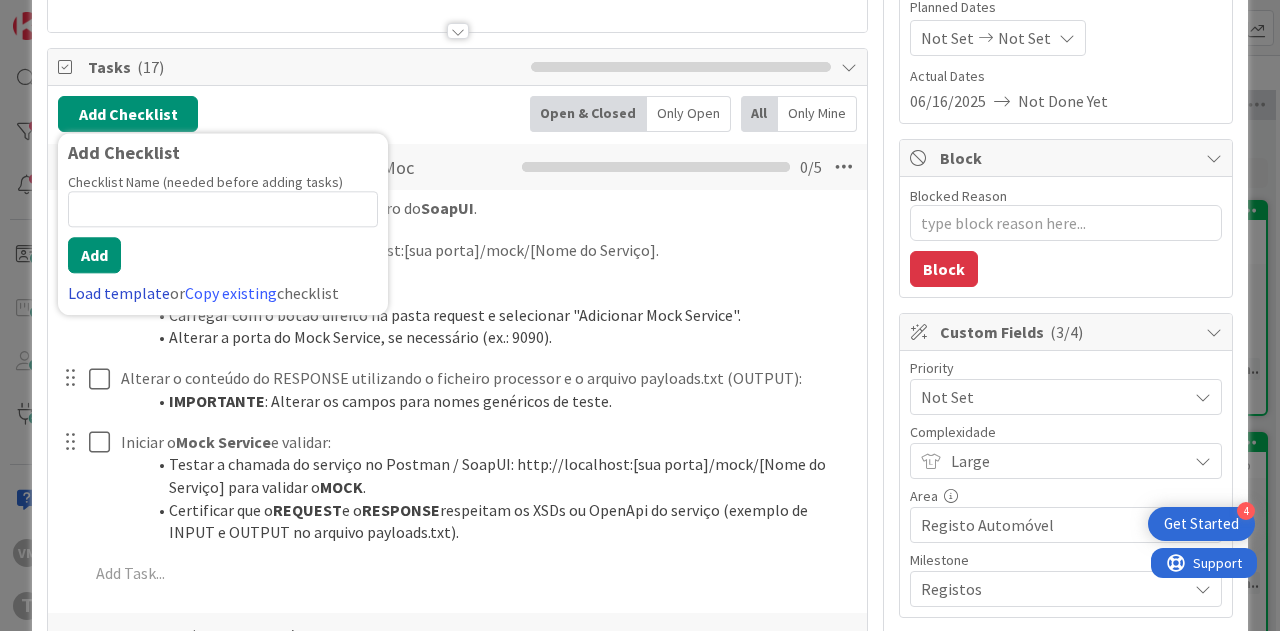click on "Load template" at bounding box center [119, 293] 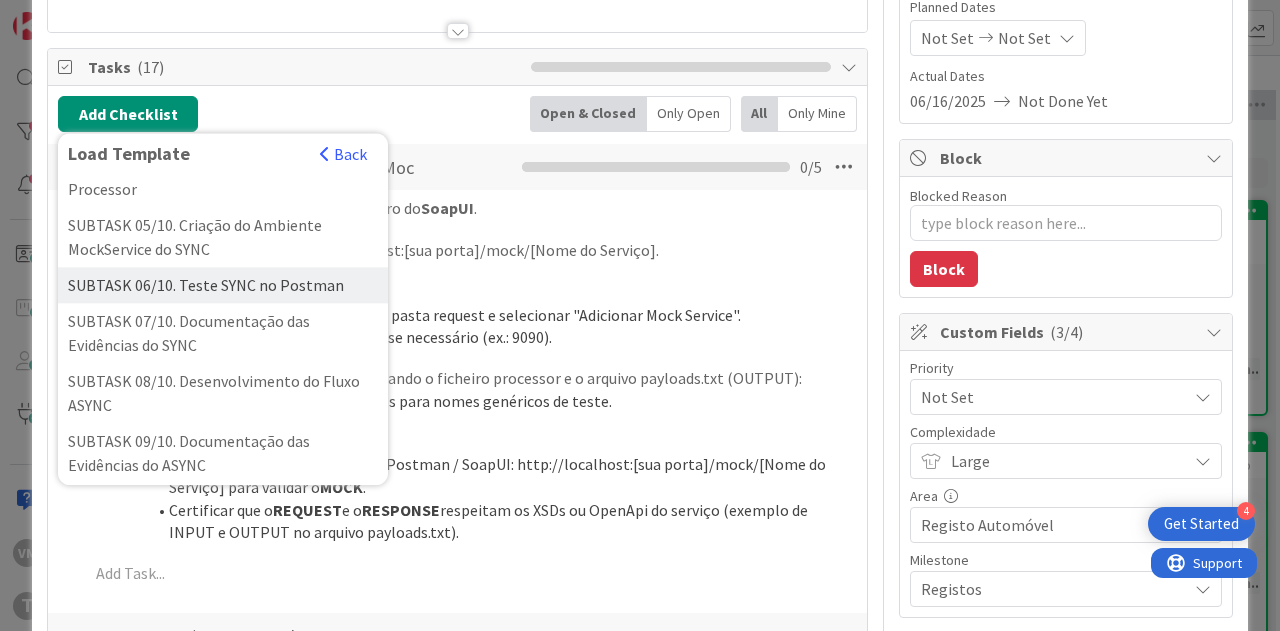 click on "SUBTASK 06/10. Teste SYNC no Postman" at bounding box center (223, 285) 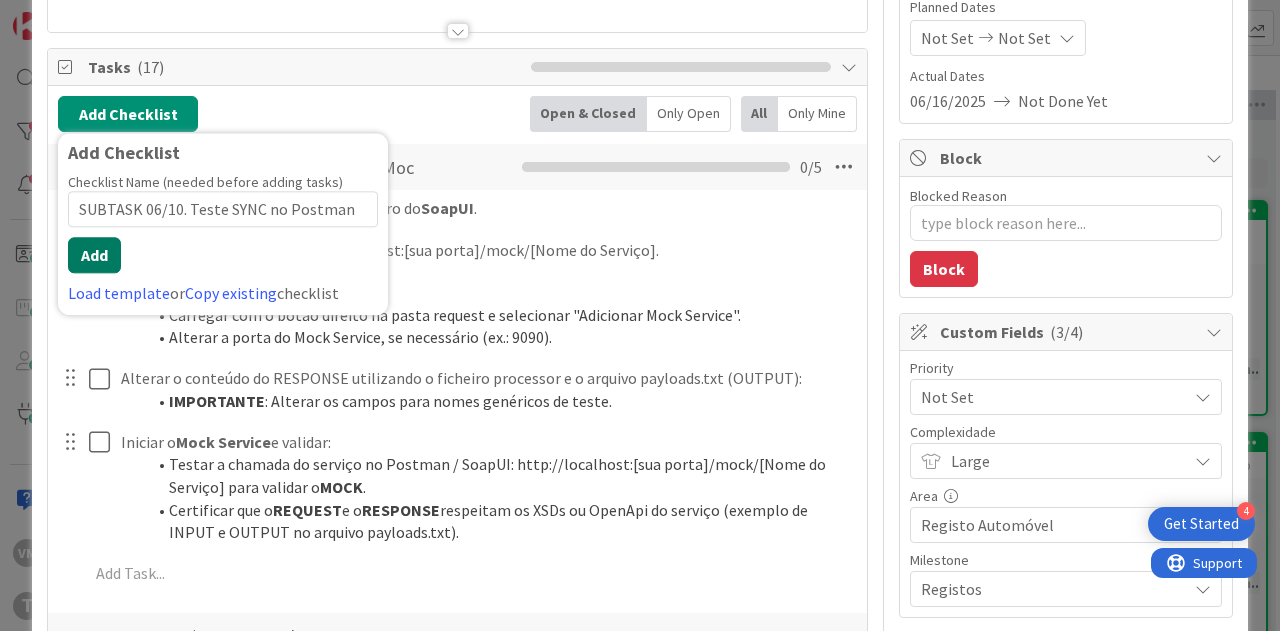 click on "Add" at bounding box center (94, 255) 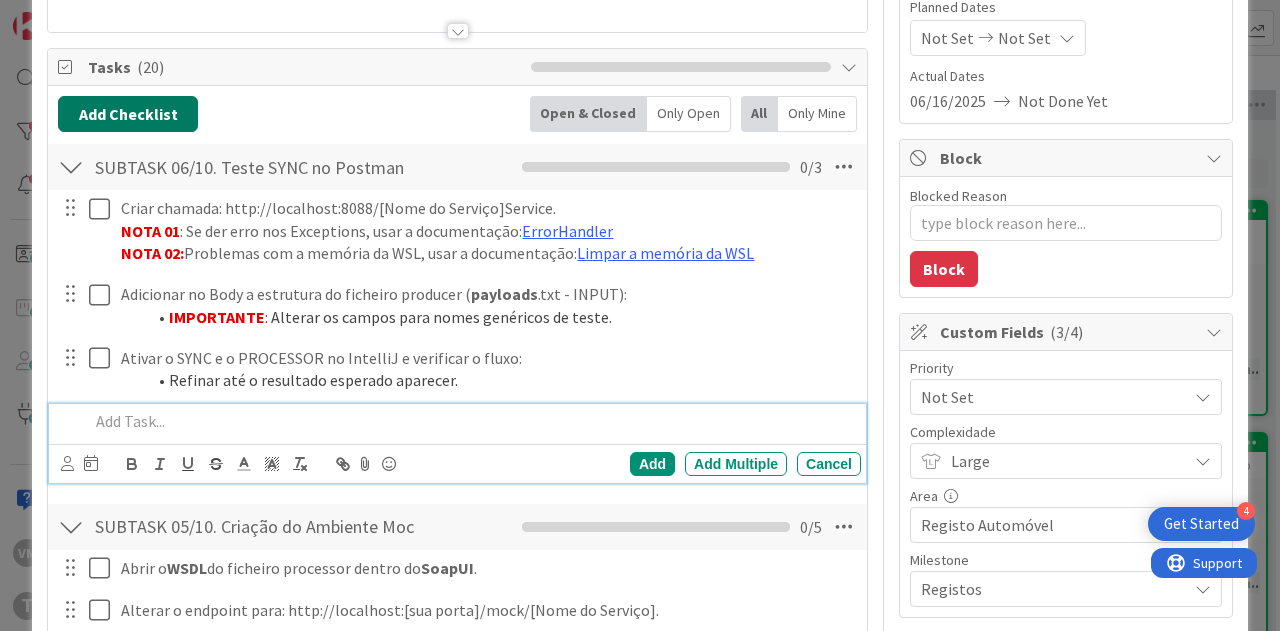 click on "Add Checklist" at bounding box center [128, 114] 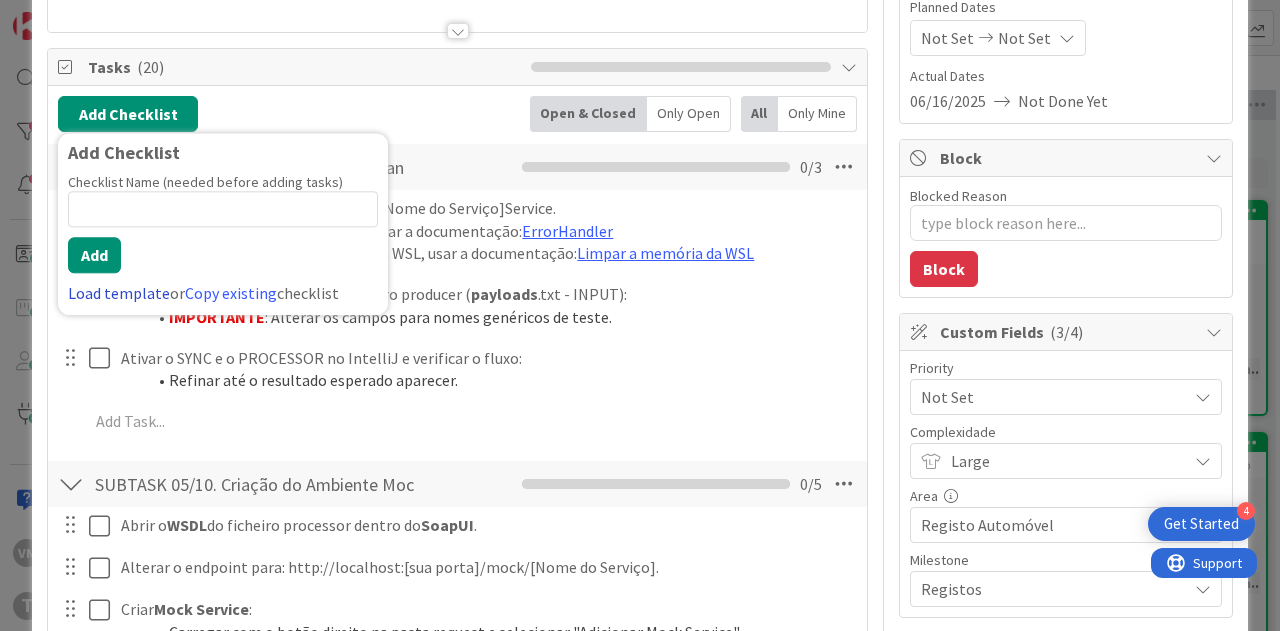 click on "Load template" at bounding box center [119, 293] 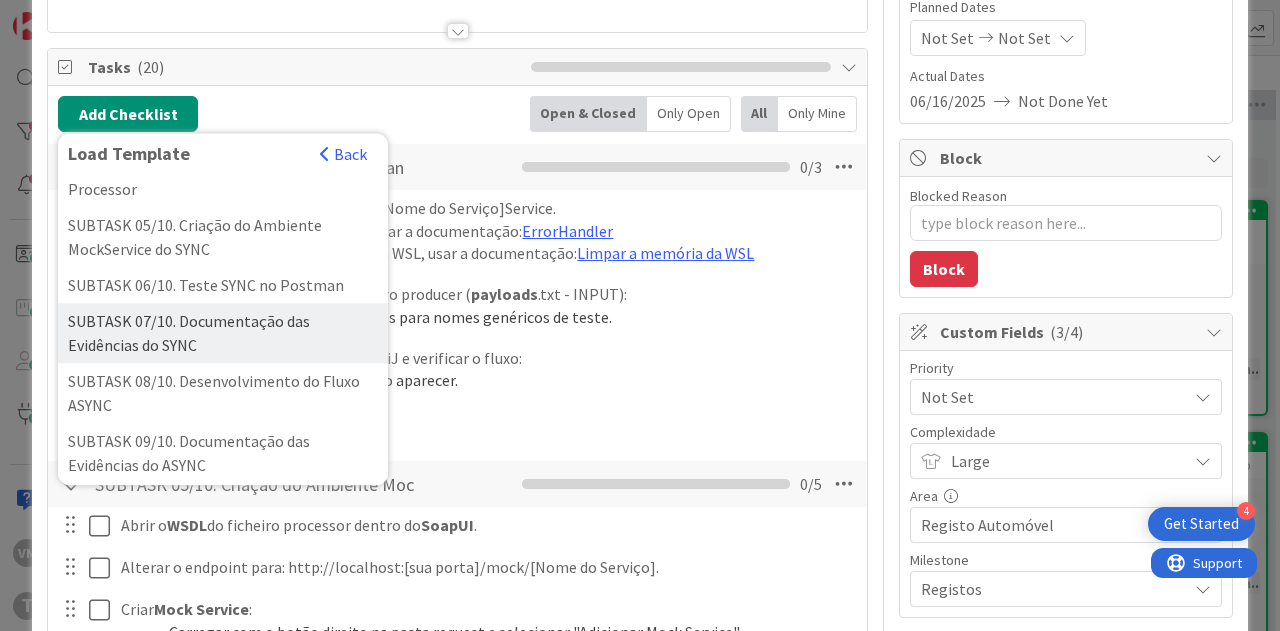 click on "SUBTASK 07/10. Documentação das Evidências do SYNC" at bounding box center (223, 333) 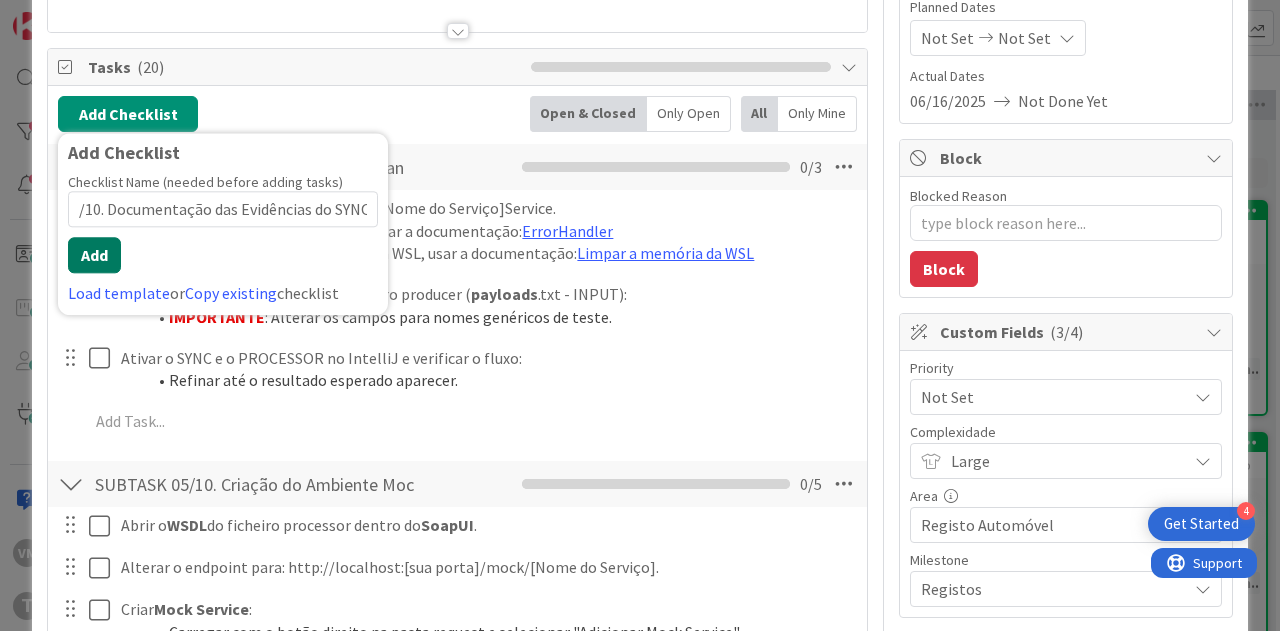 click on "Add" at bounding box center (94, 255) 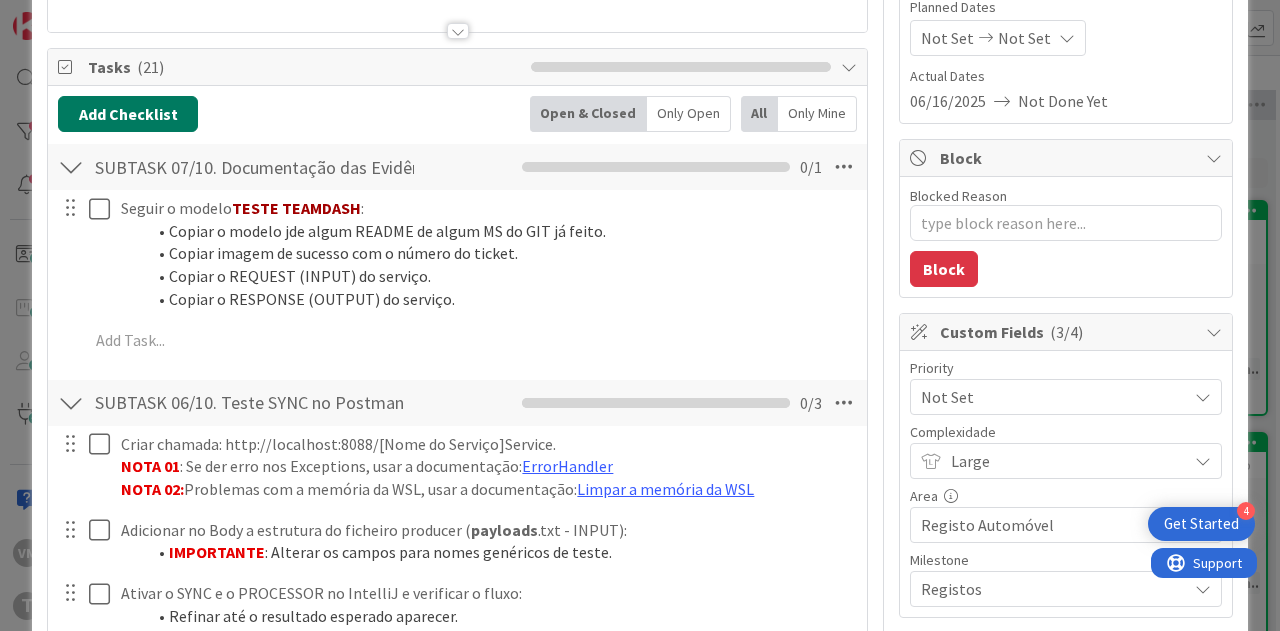 click on "Add Checklist" at bounding box center [128, 114] 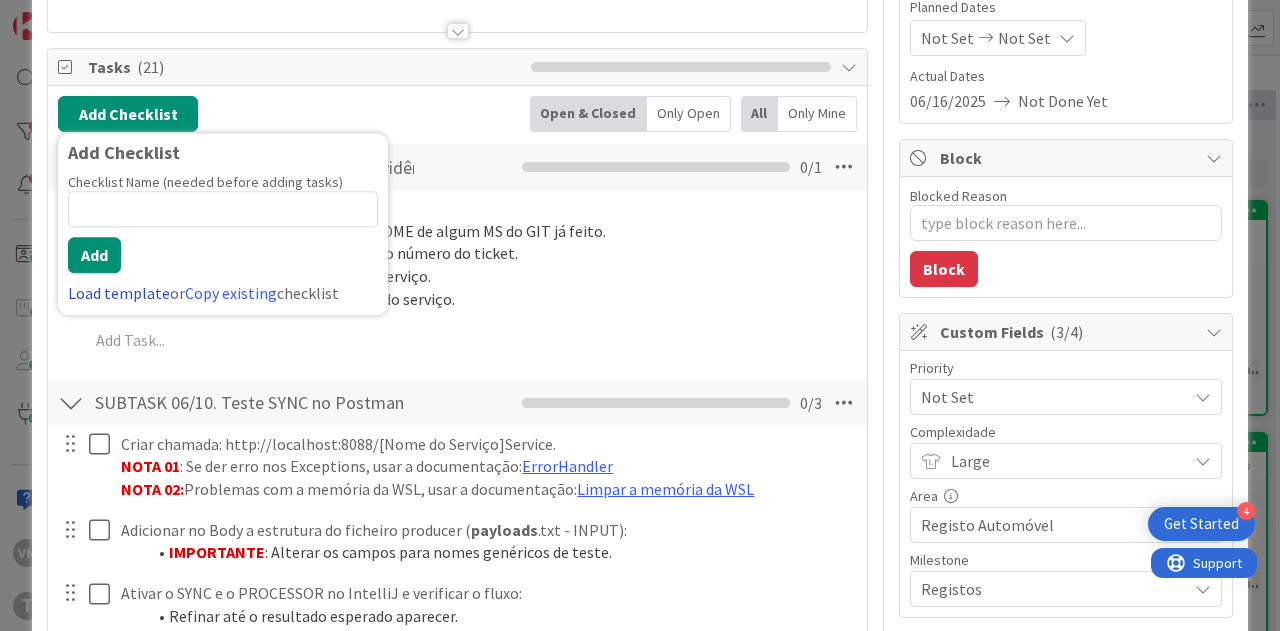 click on "Load template" at bounding box center [119, 293] 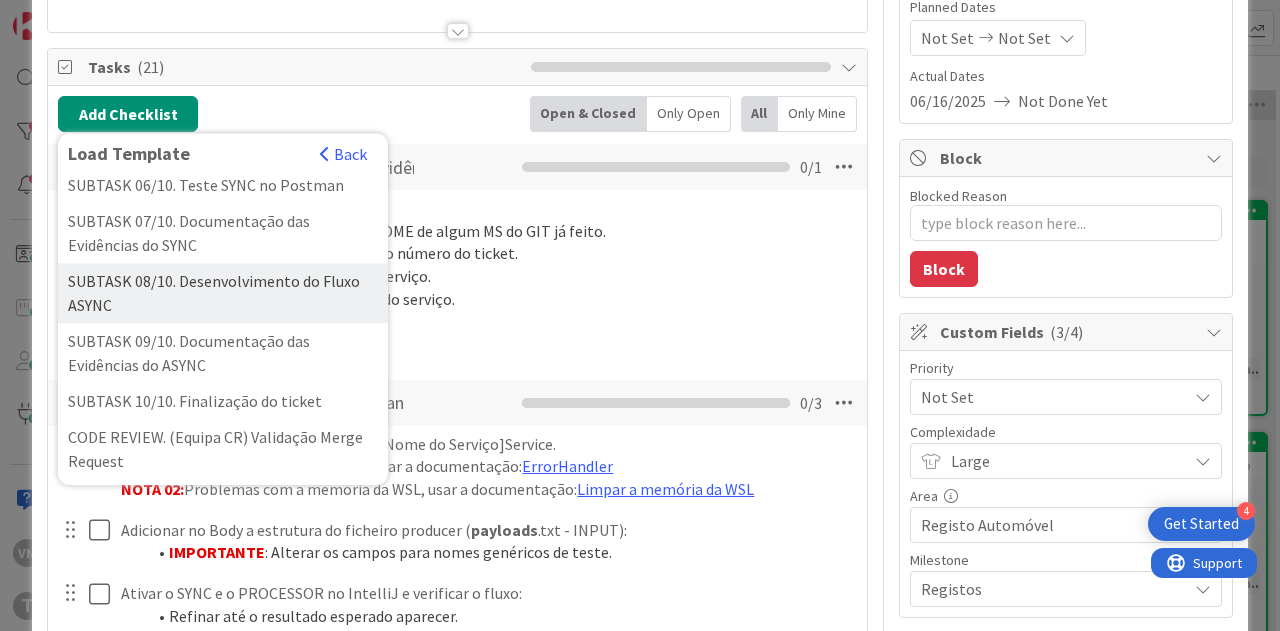 click on "SUBTASK 08/10. Desenvolvimento do Fluxo ASYNC" at bounding box center (223, 293) 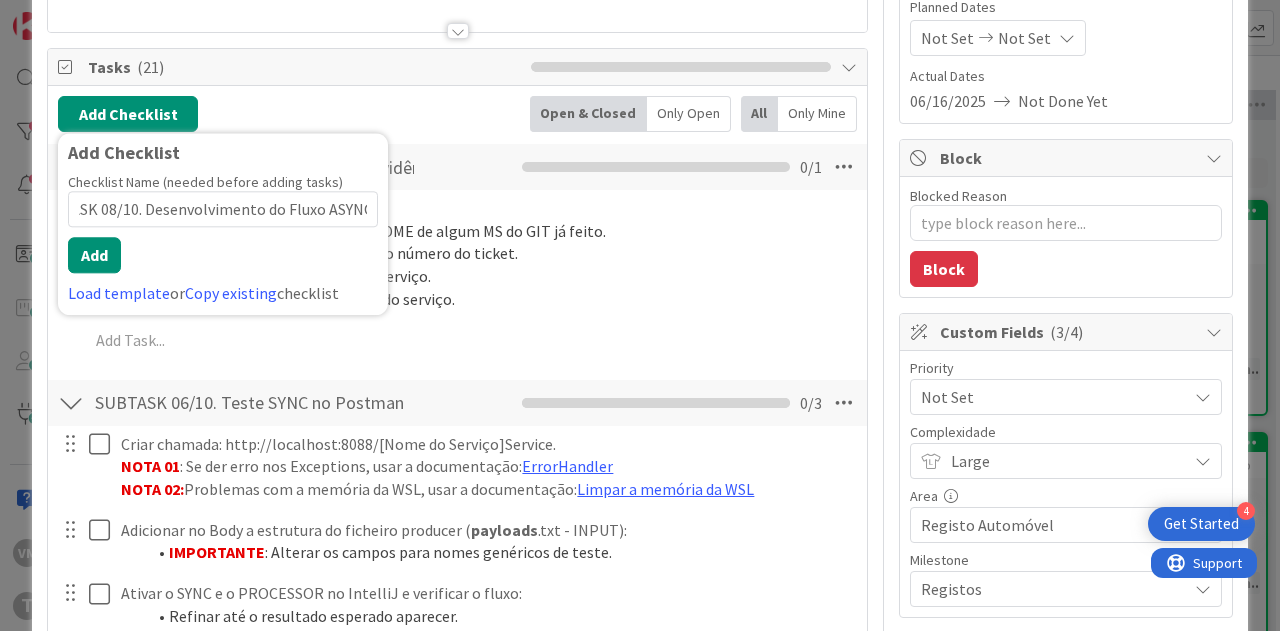 click on "Checklist Name (needed before adding tasks) 45 / 64 SUBTASK 08/10. Desenvolvimento do Fluxo ASYNC Add Load template  or  Copy existing  checklist" at bounding box center [223, 239] 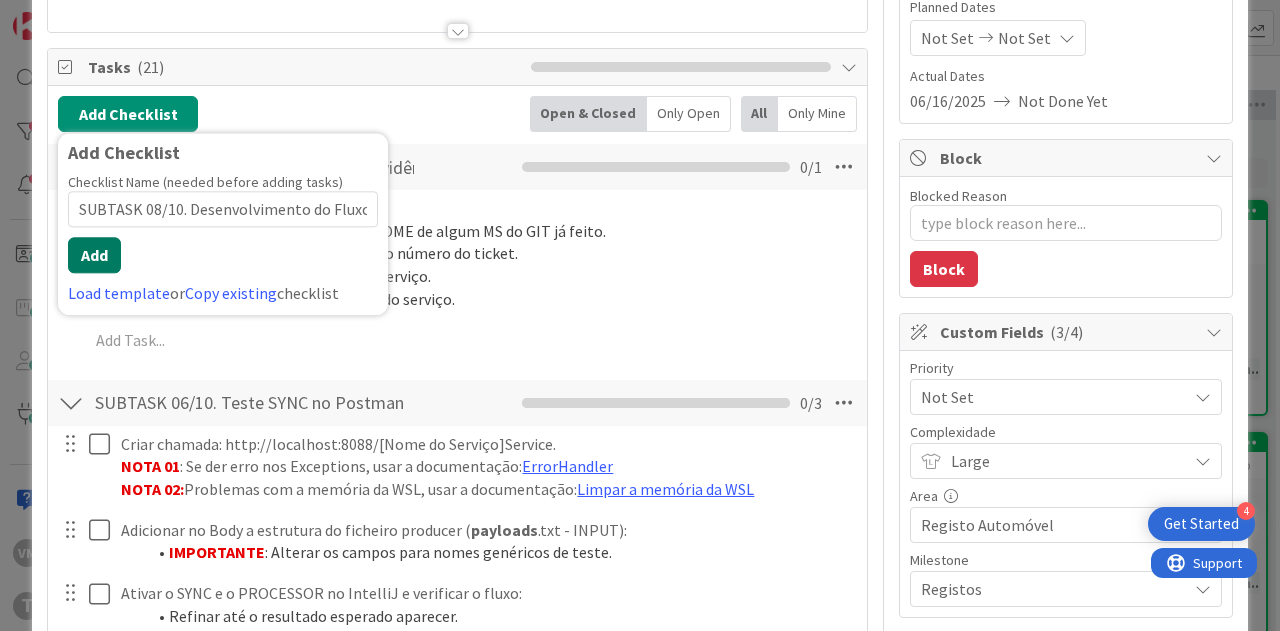 click on "Add" at bounding box center (94, 255) 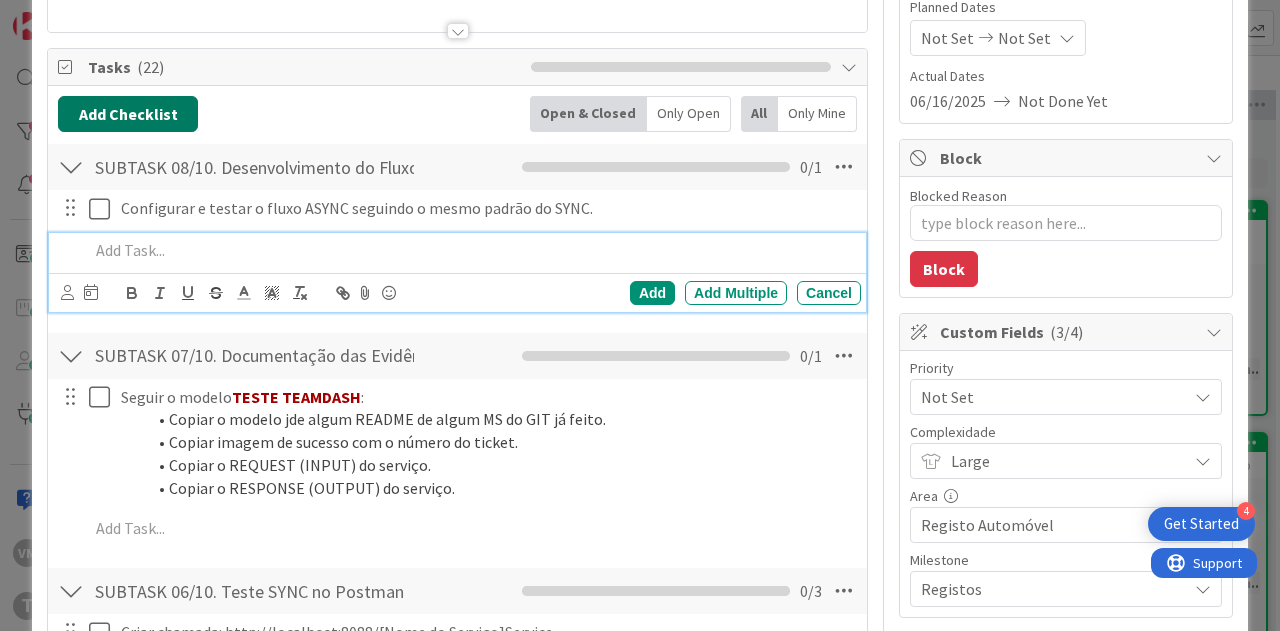 click on "Add Checklist" at bounding box center (128, 114) 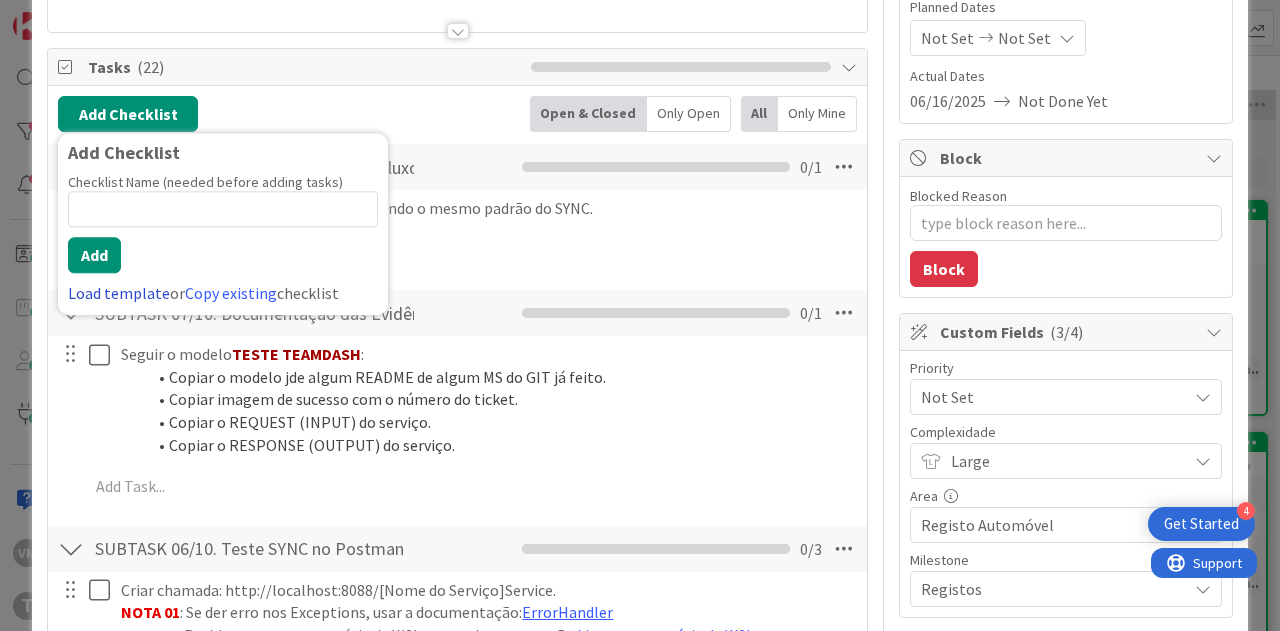 click on "Load template" at bounding box center (119, 293) 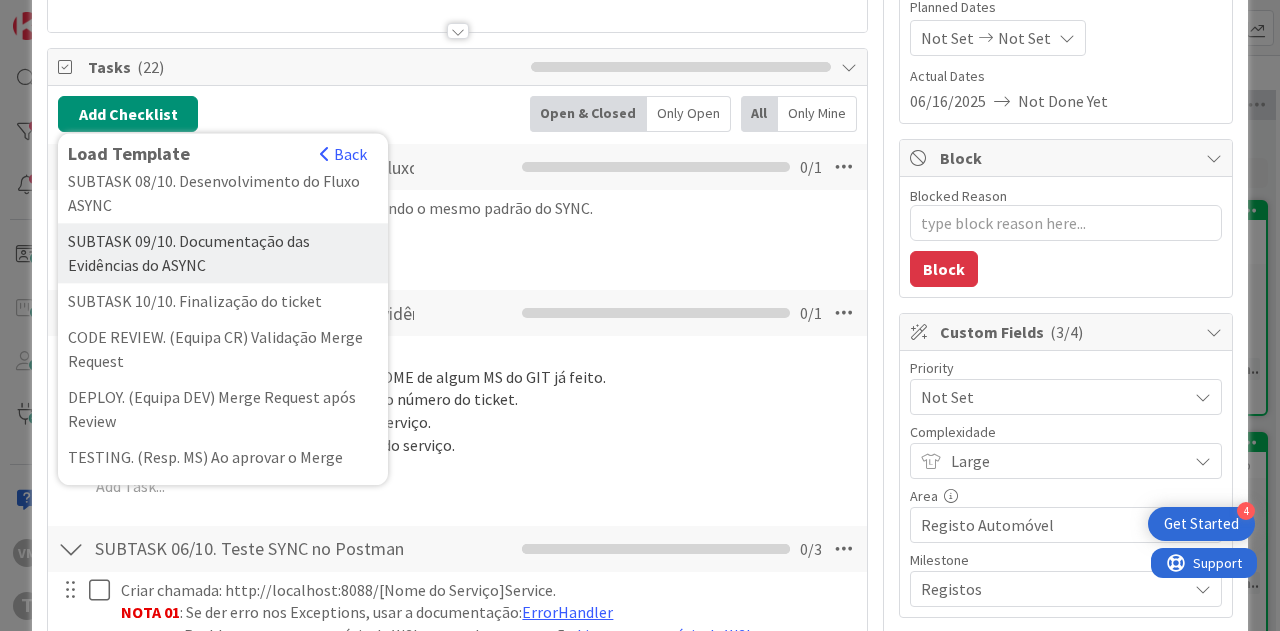 click on "SUBTASK 09/10. Documentação das Evidências do ASYNC" at bounding box center [223, 253] 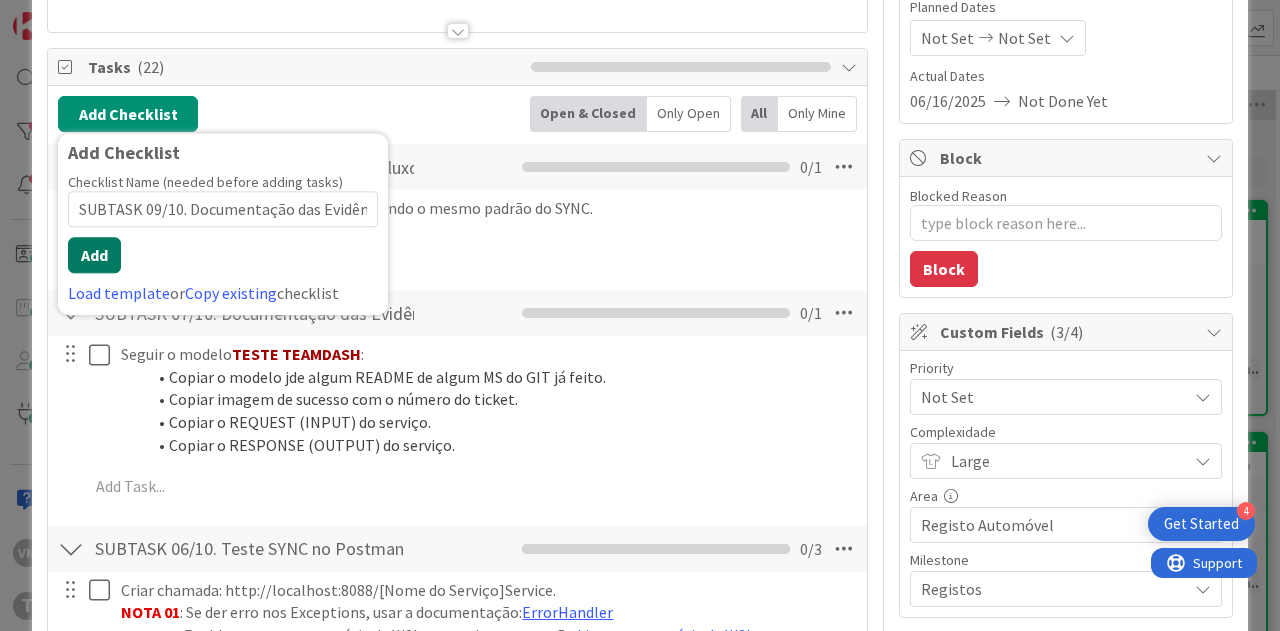 click on "Add" at bounding box center [94, 255] 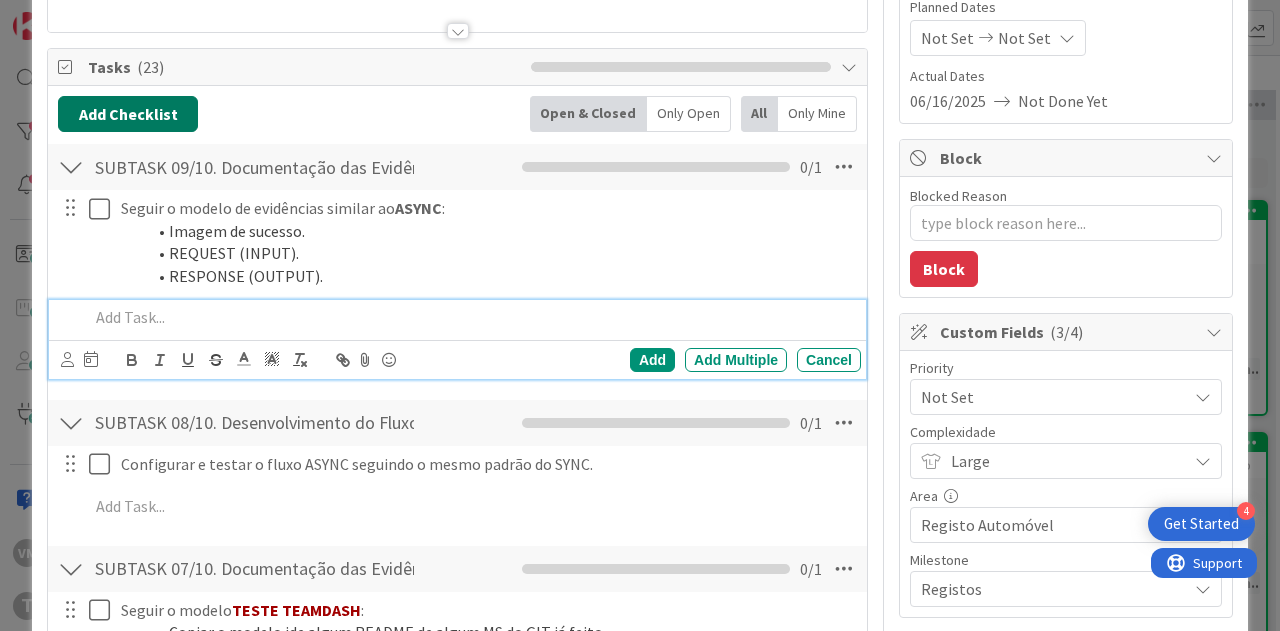 click on "Add Checklist" at bounding box center [128, 114] 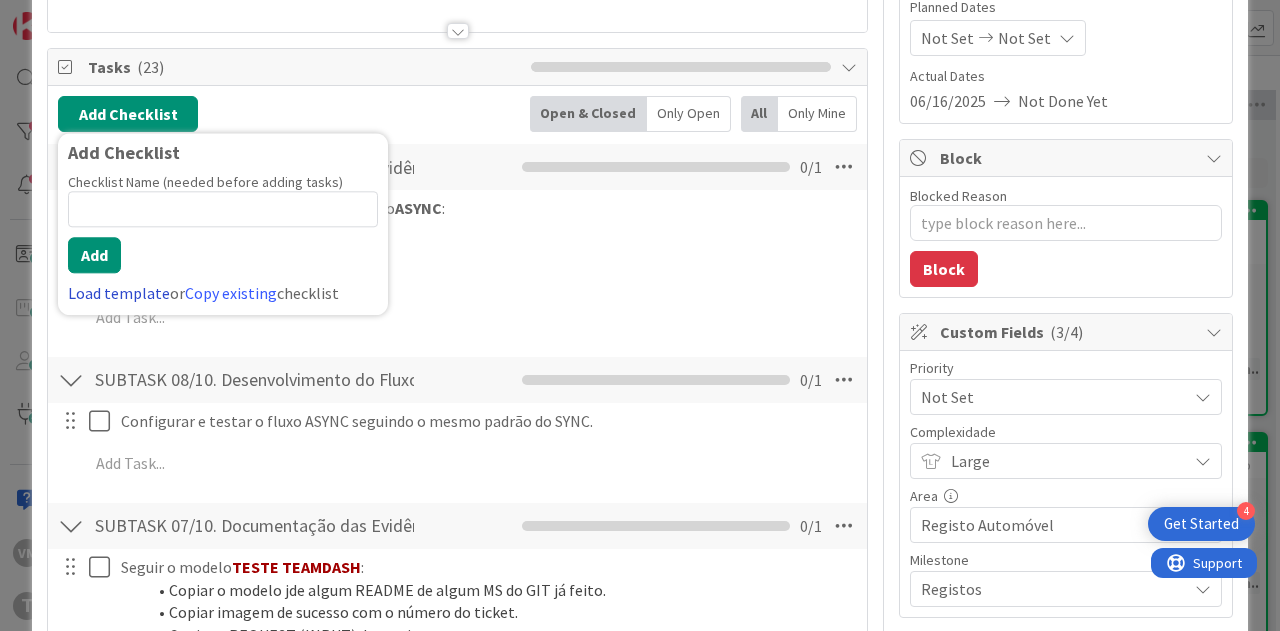 click on "Load template" at bounding box center [119, 293] 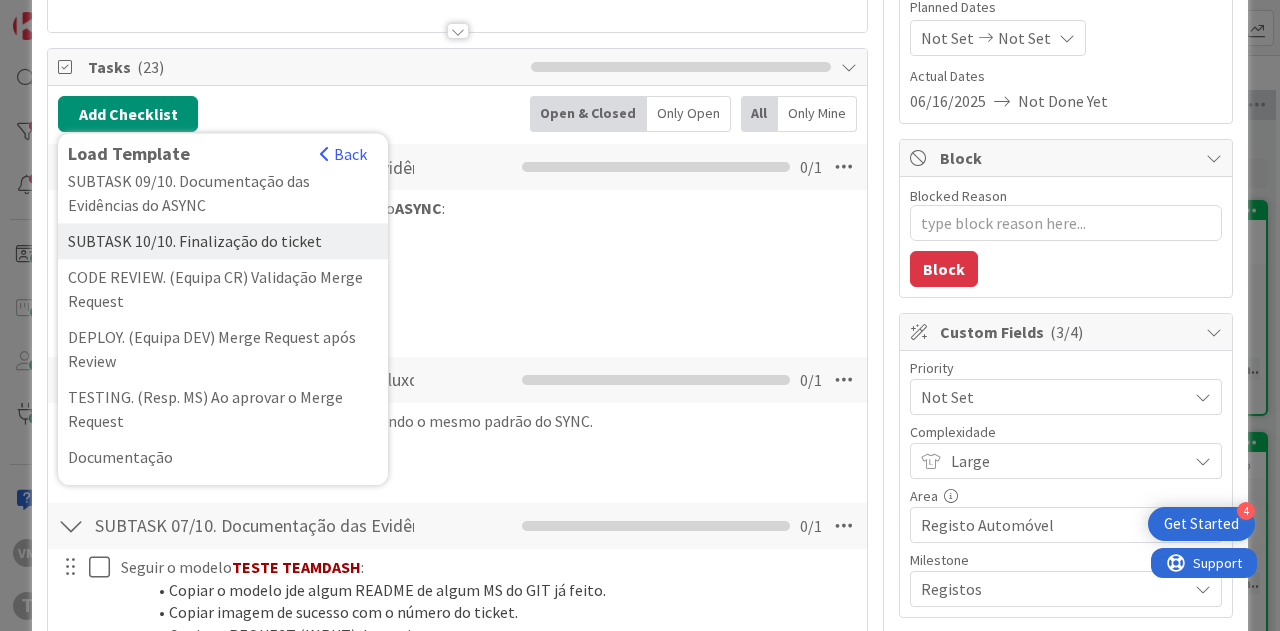 click on "SUBTASK 10/10. Finalização do ticket" at bounding box center [223, 241] 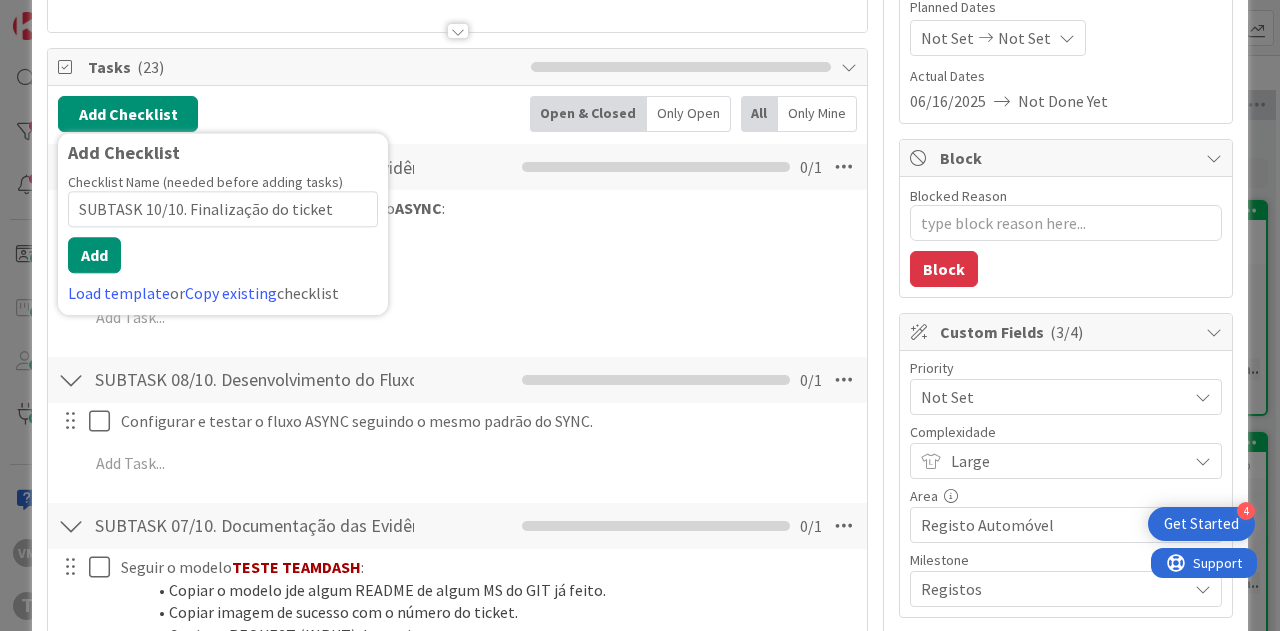 click on "Checklist Name (needed before adding tasks) 36 / 64 SUBTASK 10/10. Finalização do ticket Add Load template  or  Copy existing  checklist" at bounding box center [223, 239] 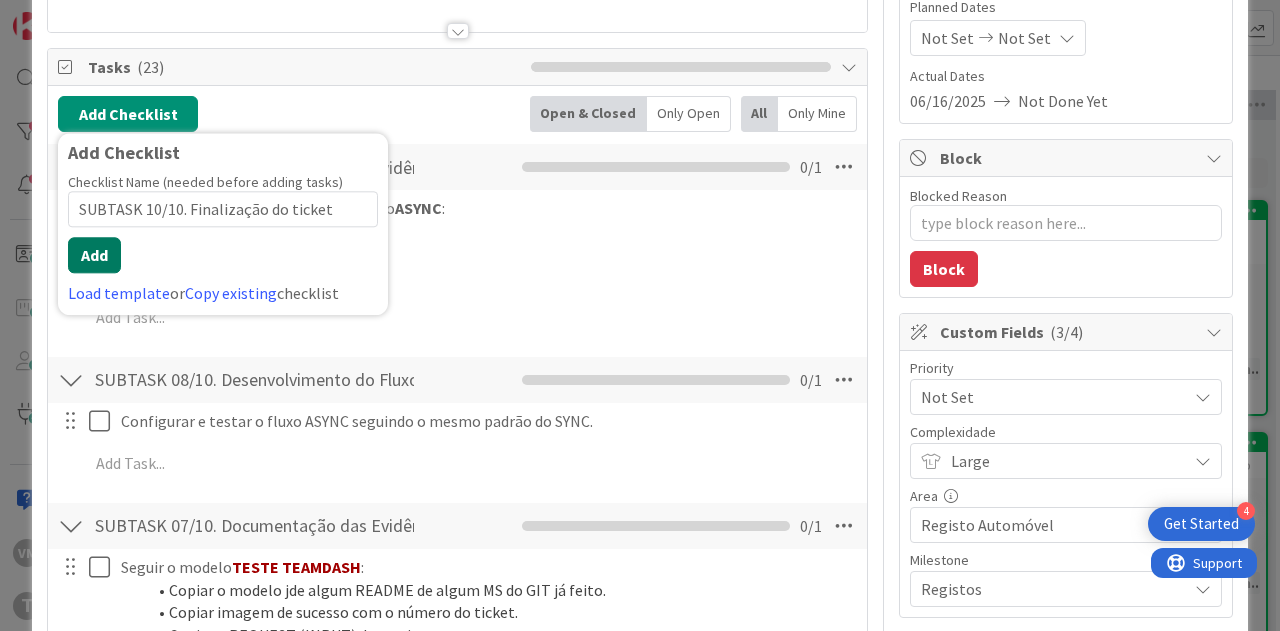 click on "Add" at bounding box center (94, 255) 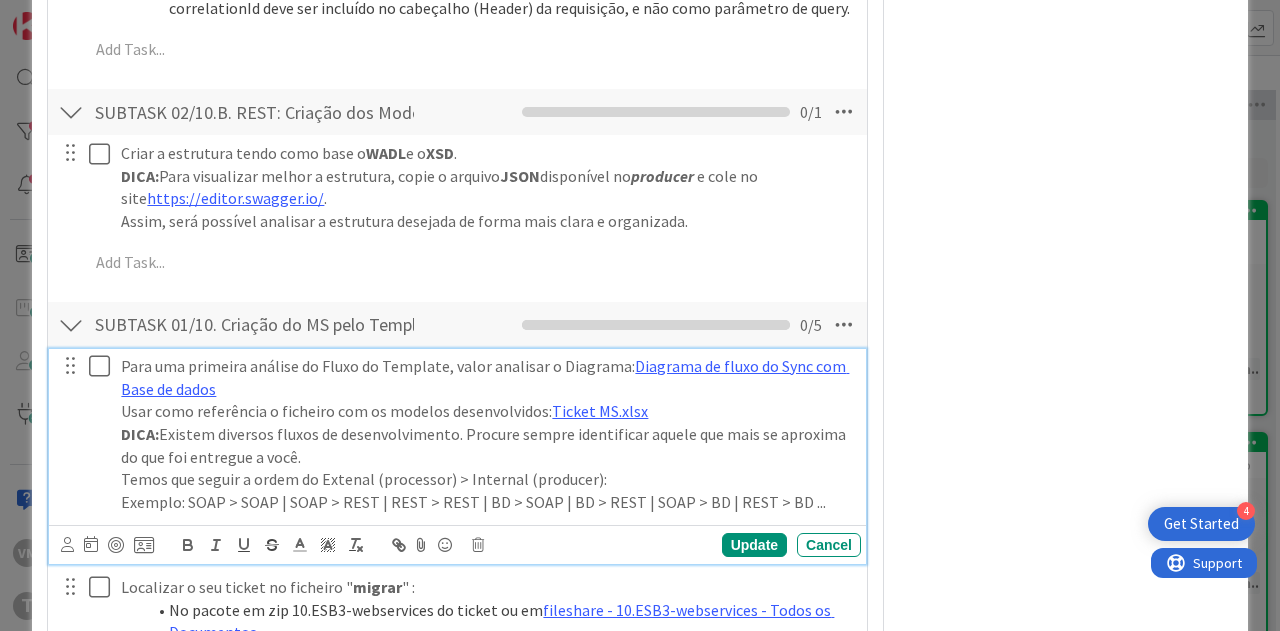 click at bounding box center [104, 366] 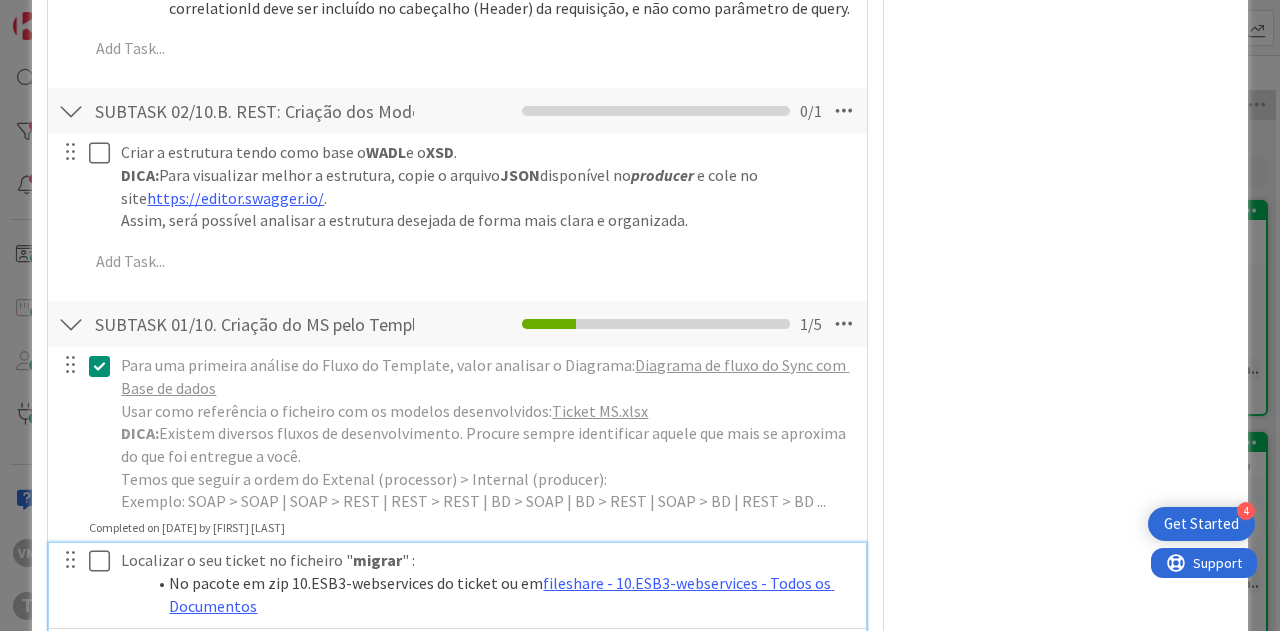 click at bounding box center (104, 561) 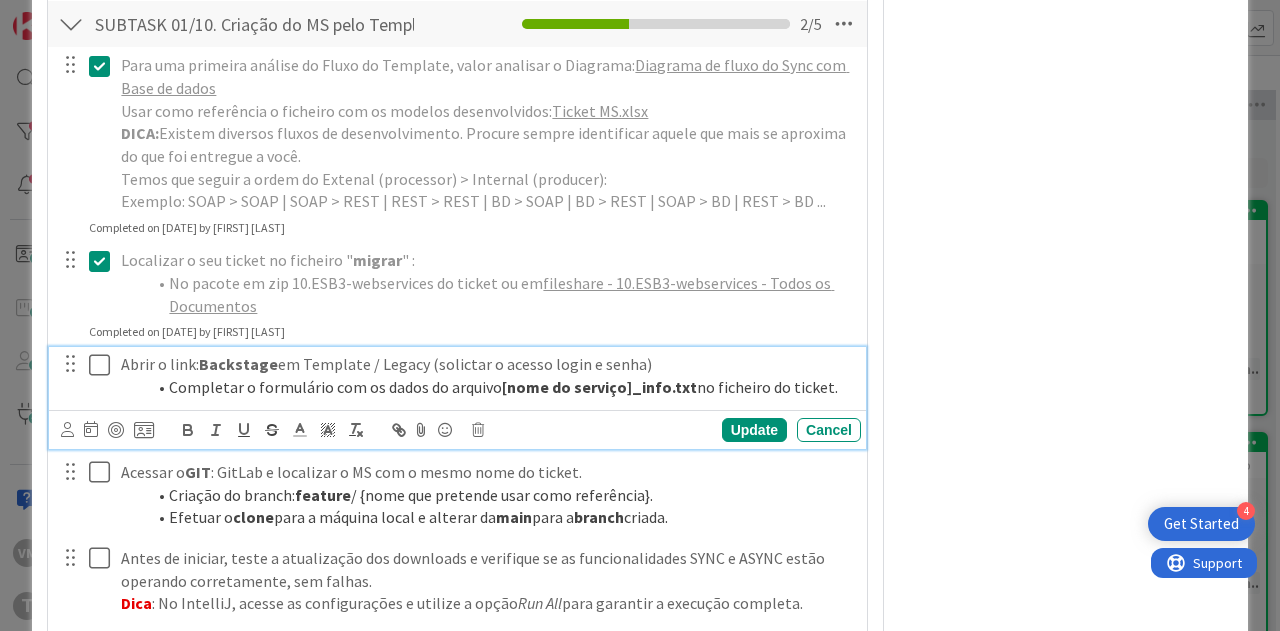 click at bounding box center [104, 365] 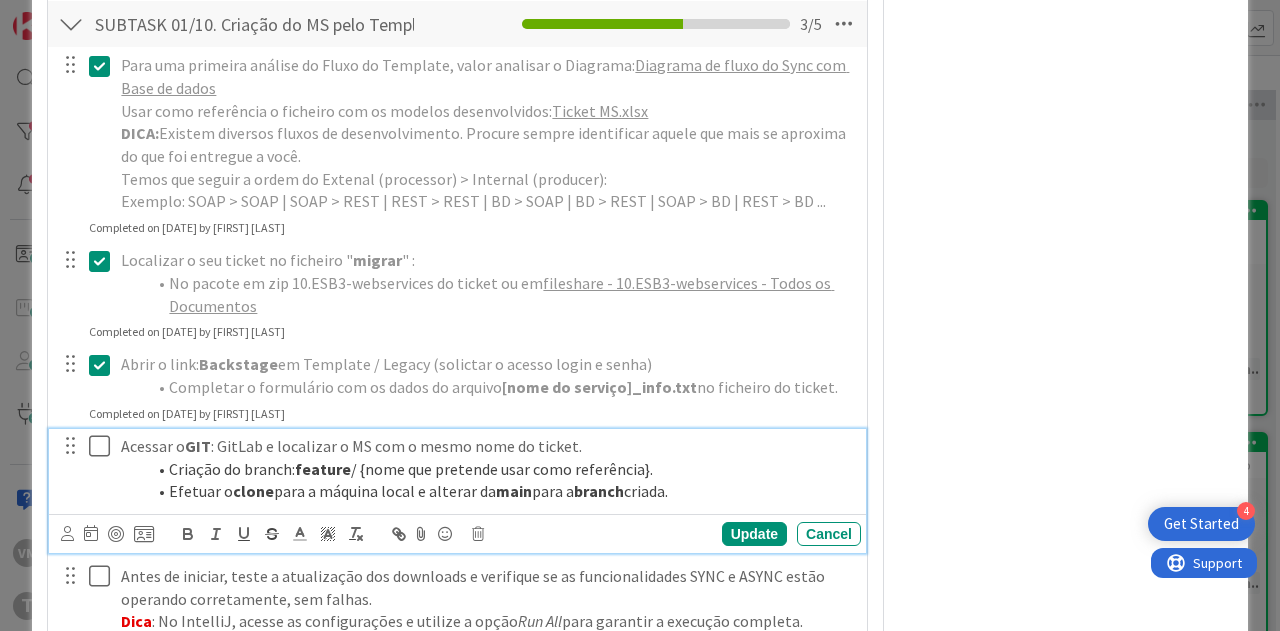 click at bounding box center [104, 446] 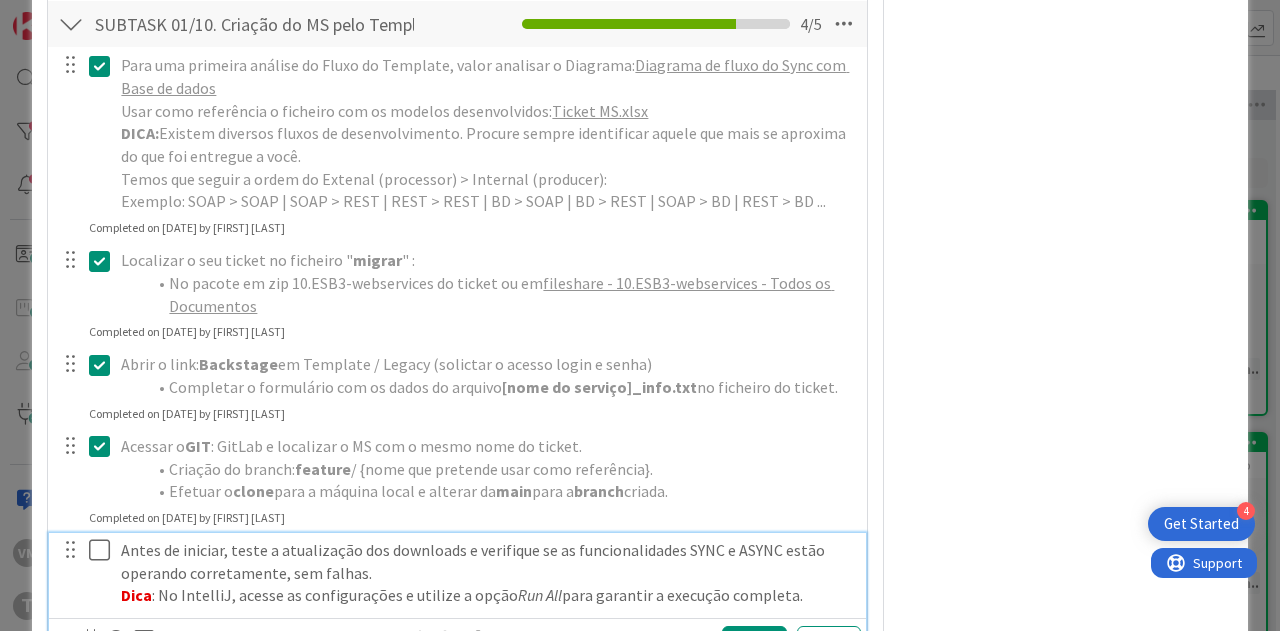 click at bounding box center (104, 550) 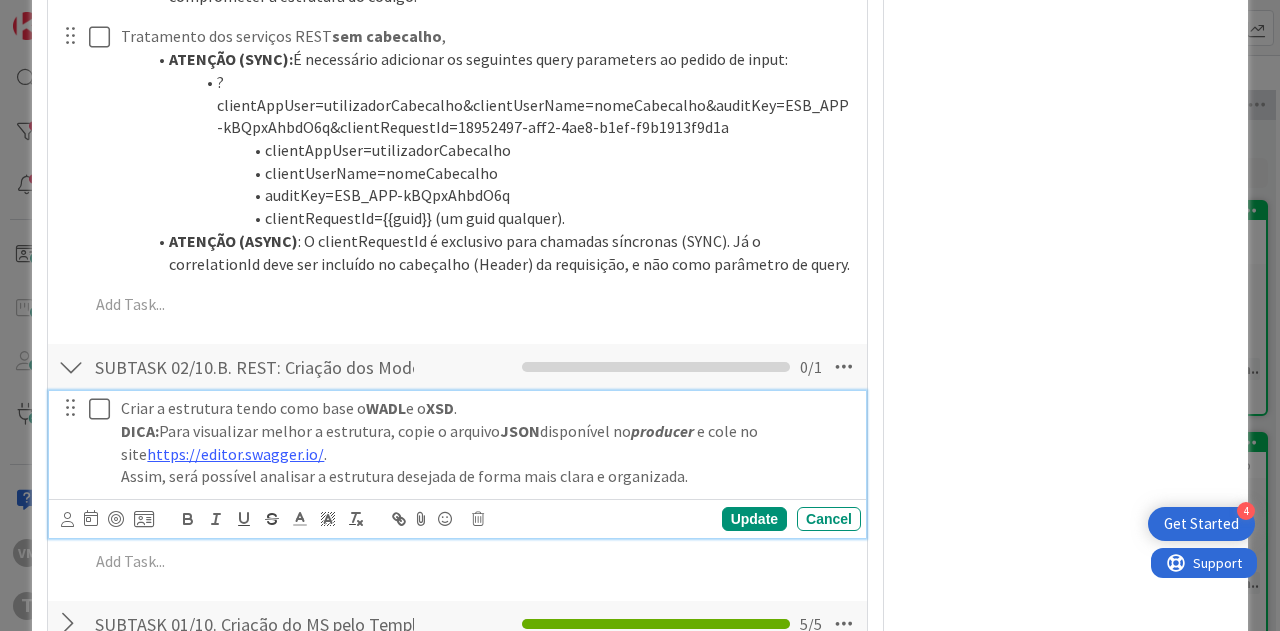 click at bounding box center (104, 409) 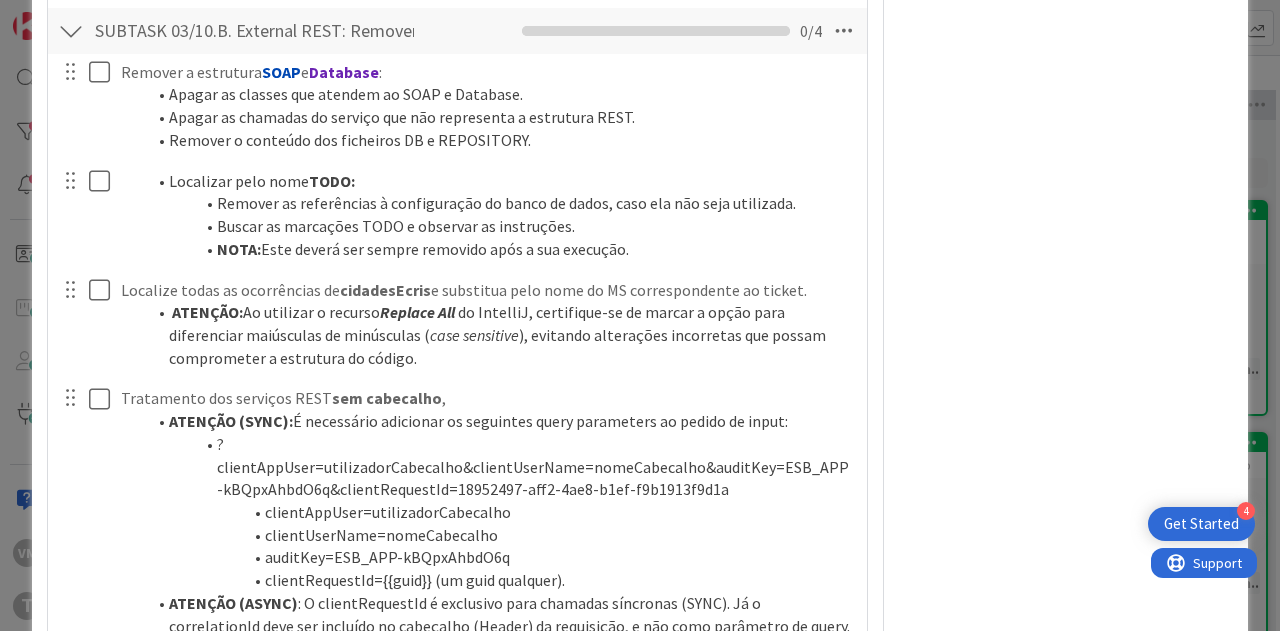 scroll, scrollTop: 3268, scrollLeft: 0, axis: vertical 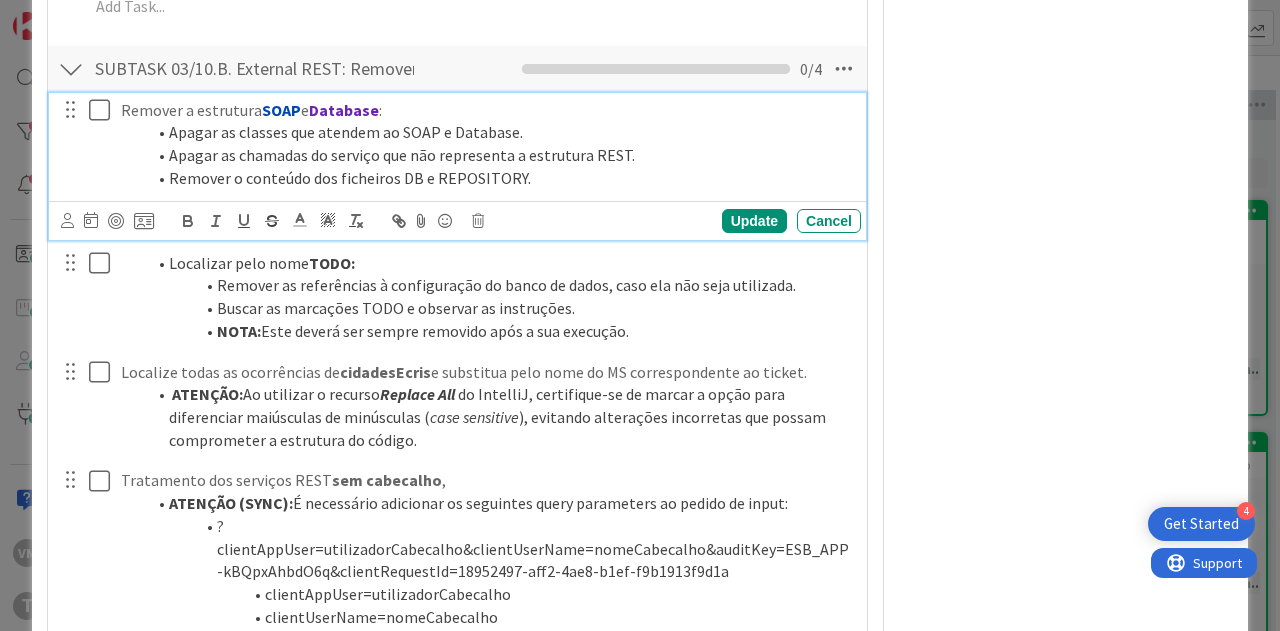 click at bounding box center (104, 110) 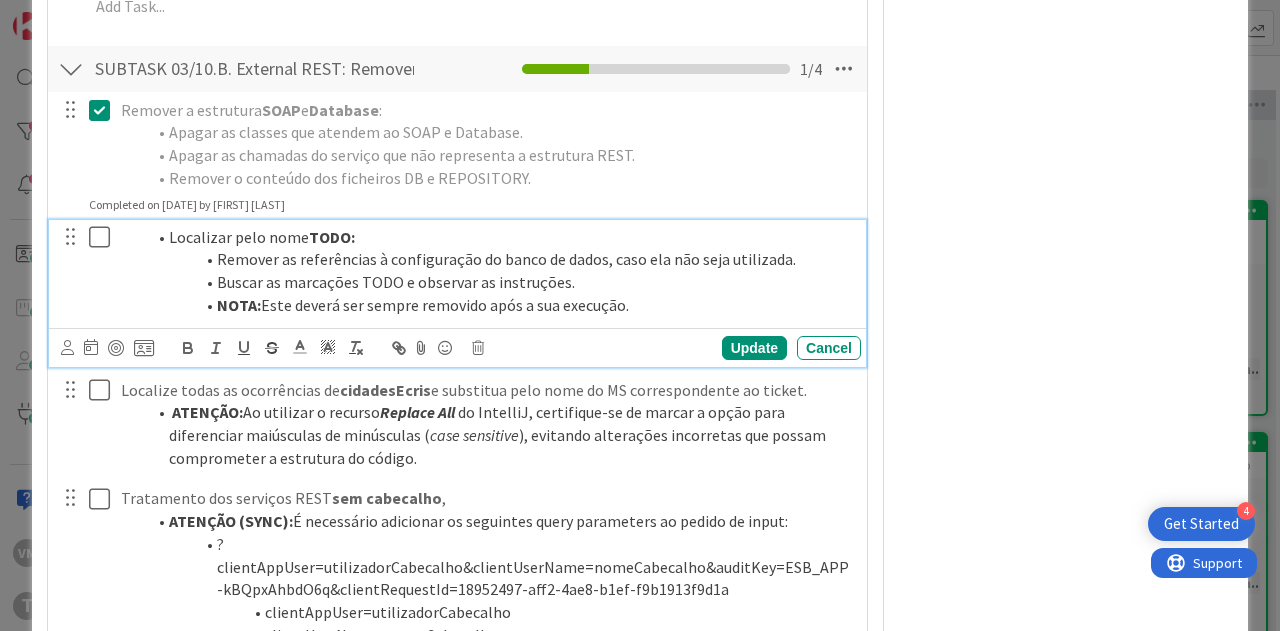 click at bounding box center [104, 237] 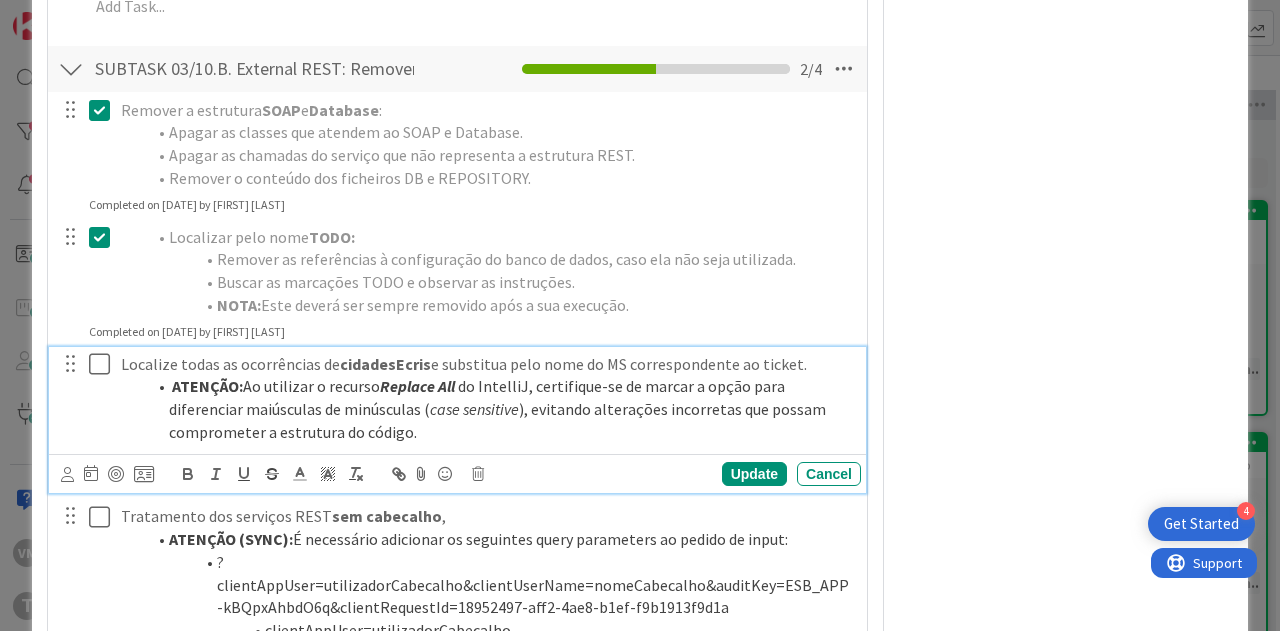 click at bounding box center (104, 364) 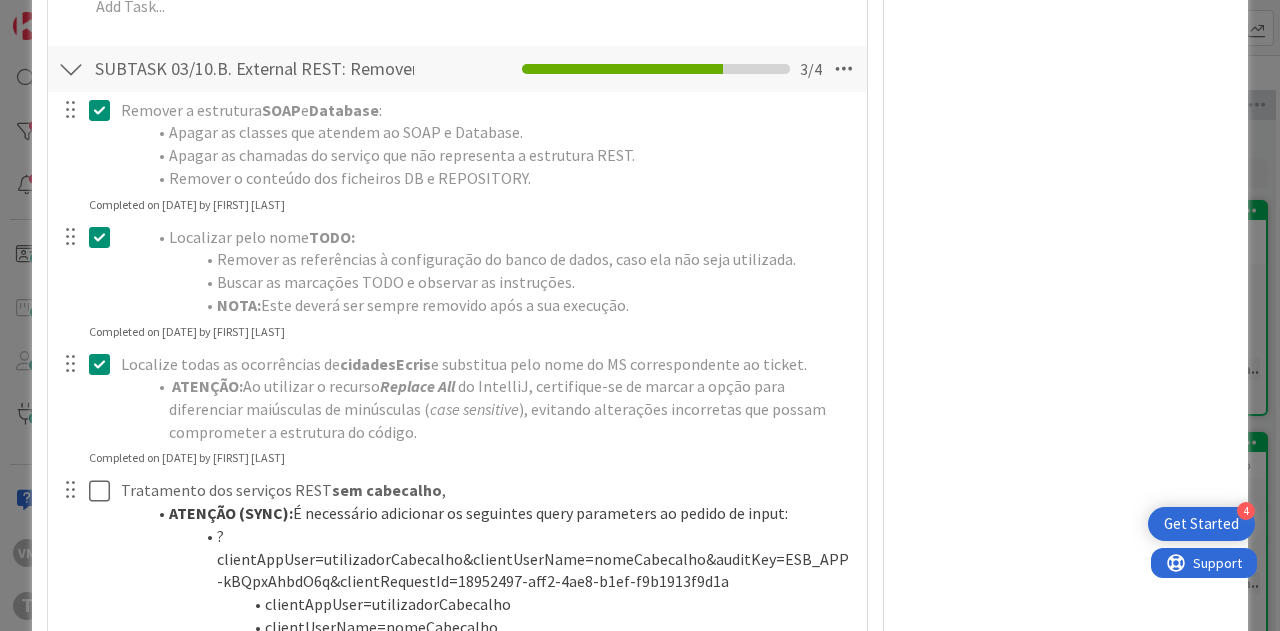 scroll, scrollTop: 3368, scrollLeft: 0, axis: vertical 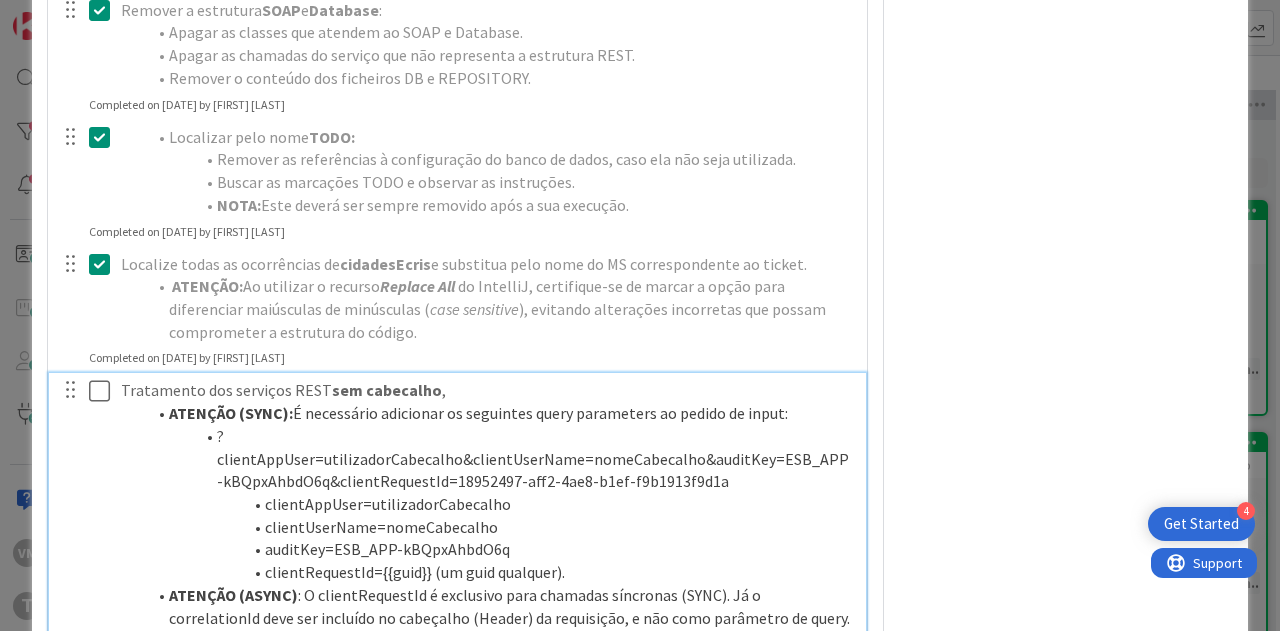 click at bounding box center (104, 391) 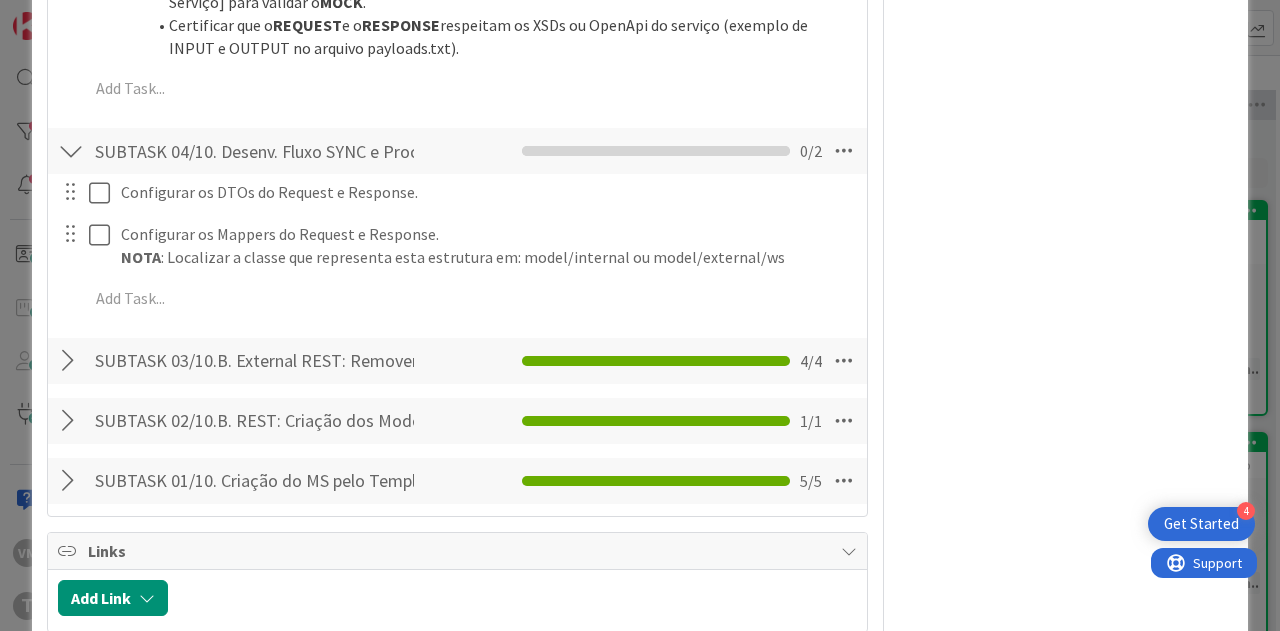 scroll, scrollTop: 2776, scrollLeft: 0, axis: vertical 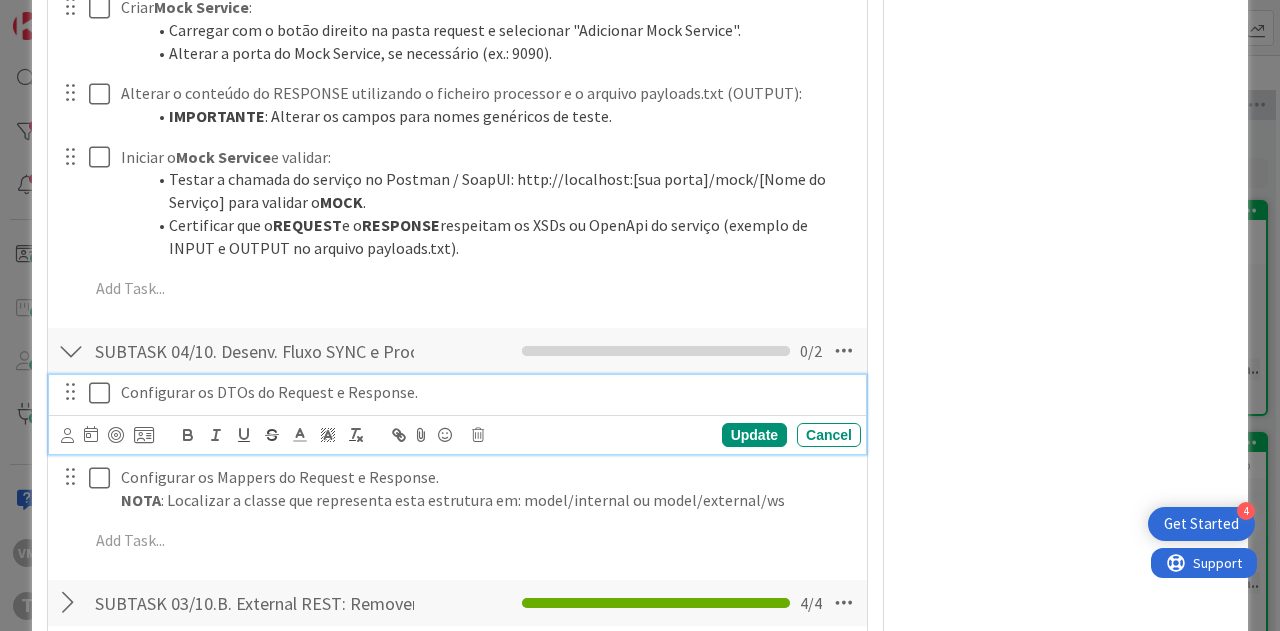 click at bounding box center [104, 393] 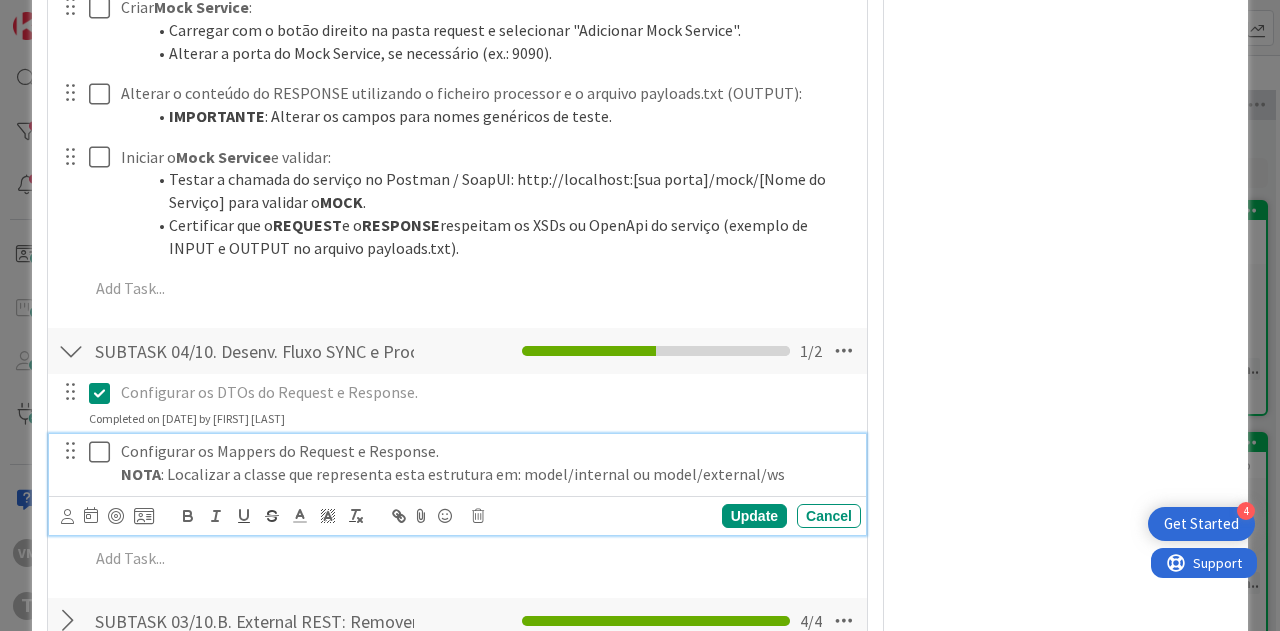 click at bounding box center (104, 452) 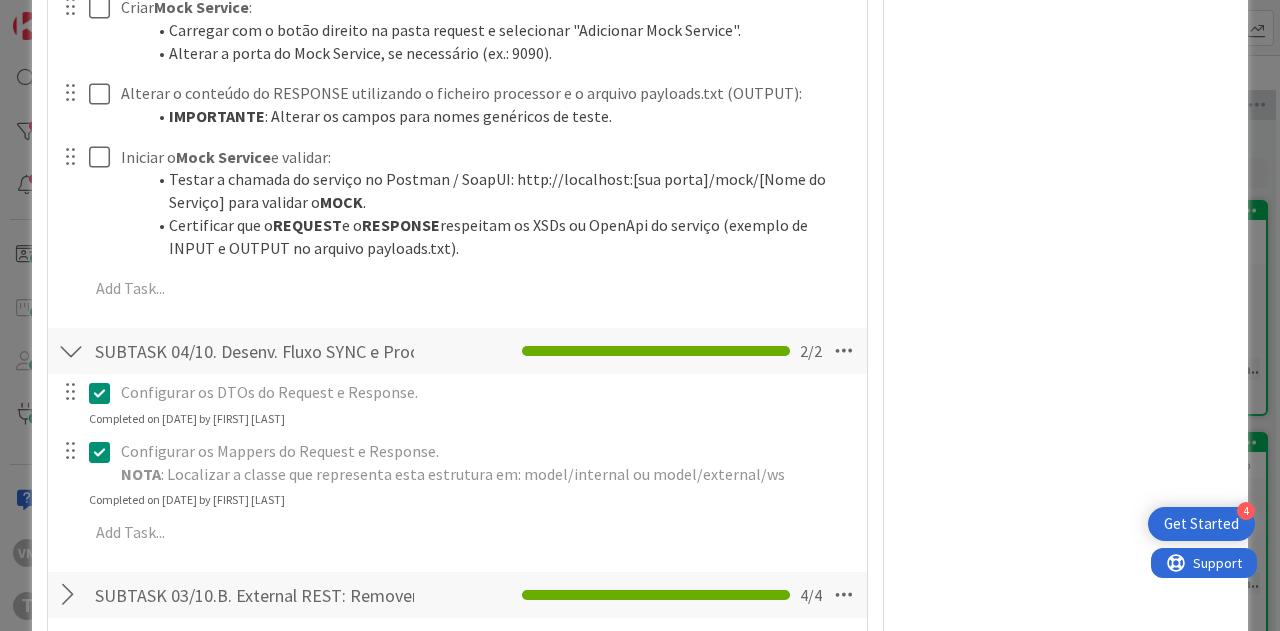 type on "x" 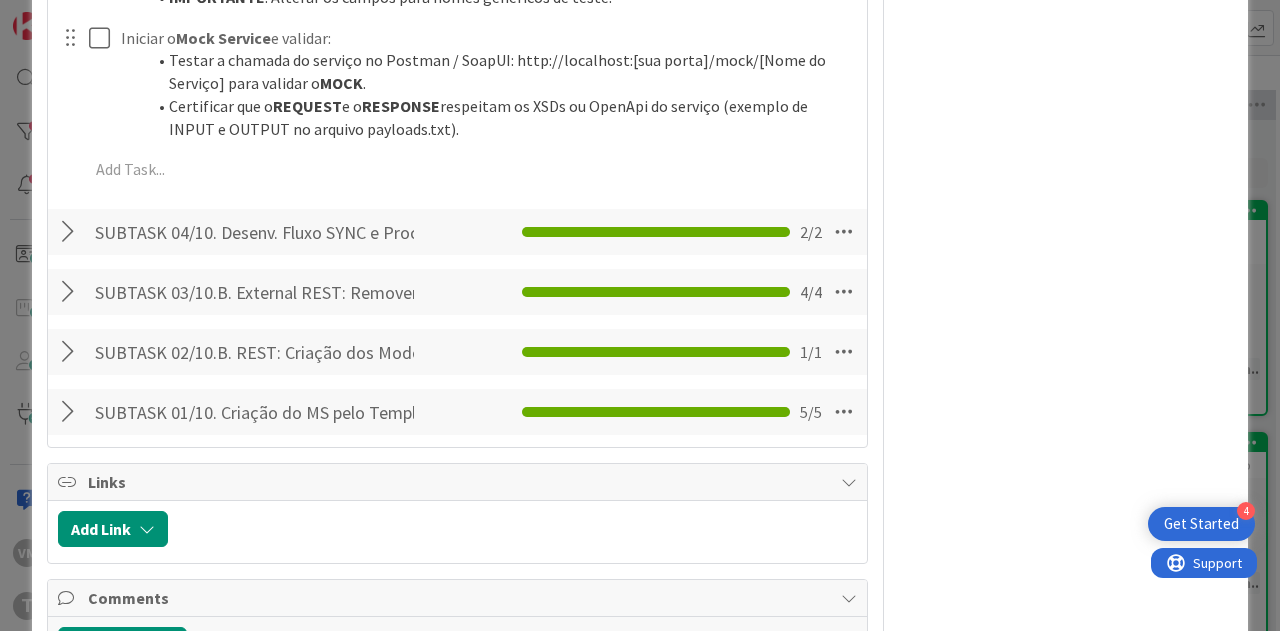 scroll, scrollTop: 2976, scrollLeft: 0, axis: vertical 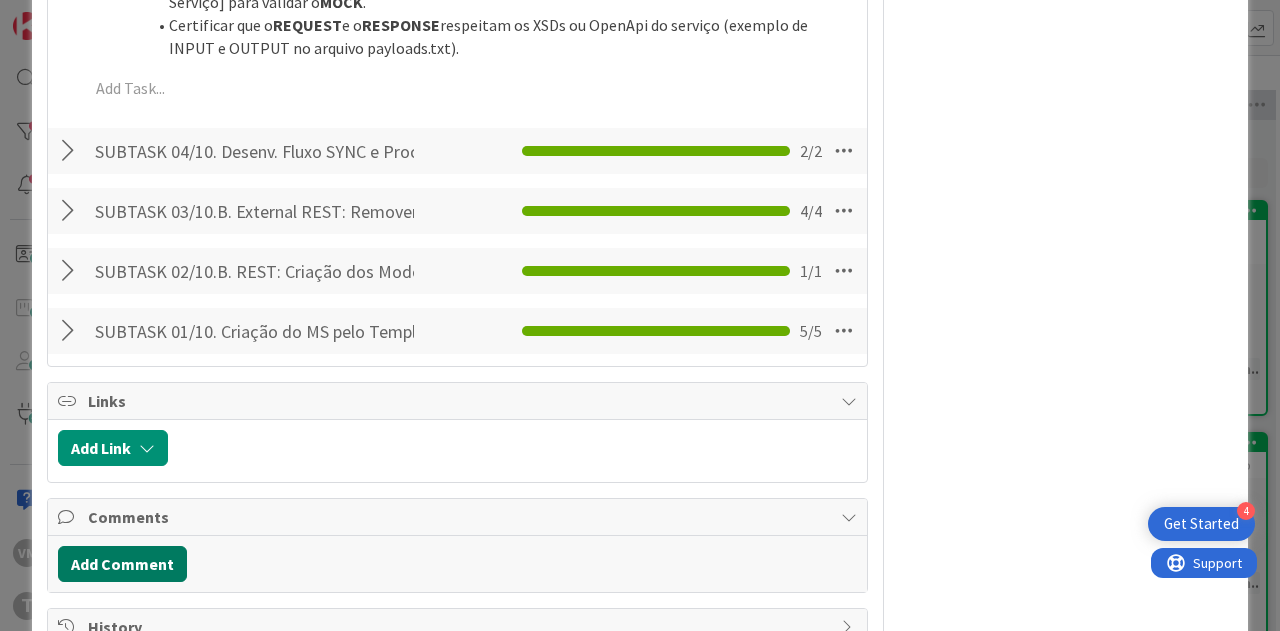 click on "Add Comment" at bounding box center (122, 564) 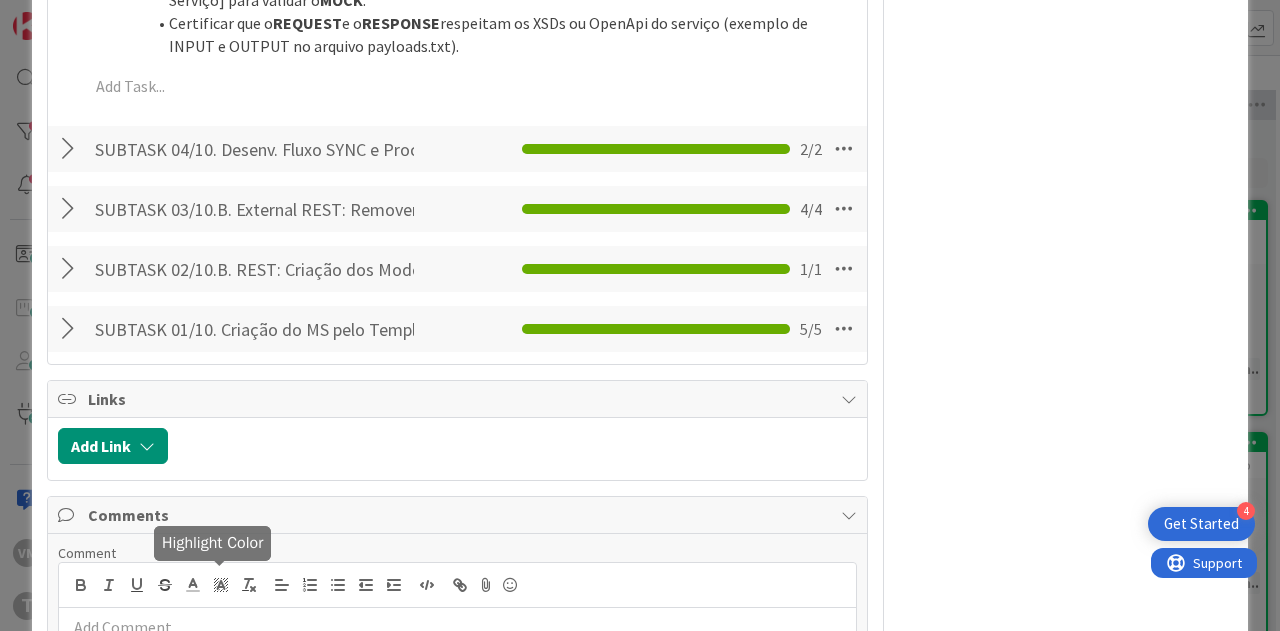 scroll, scrollTop: 3170, scrollLeft: 0, axis: vertical 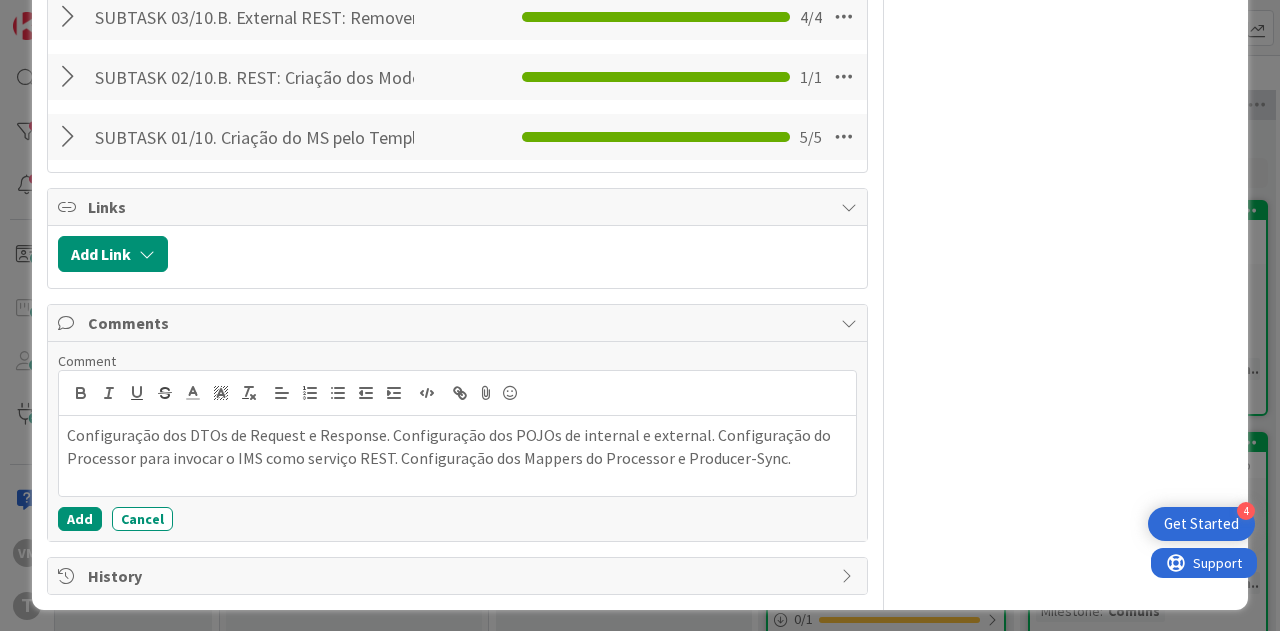 click on "Configuração dos DTOs de Request e Response. Configuração dos POJOs de internal e external. Configuração do Processor para invocar o IMS como serviço REST. Configuração dos Mappers do Processor e Producer-Sync." at bounding box center [457, 446] 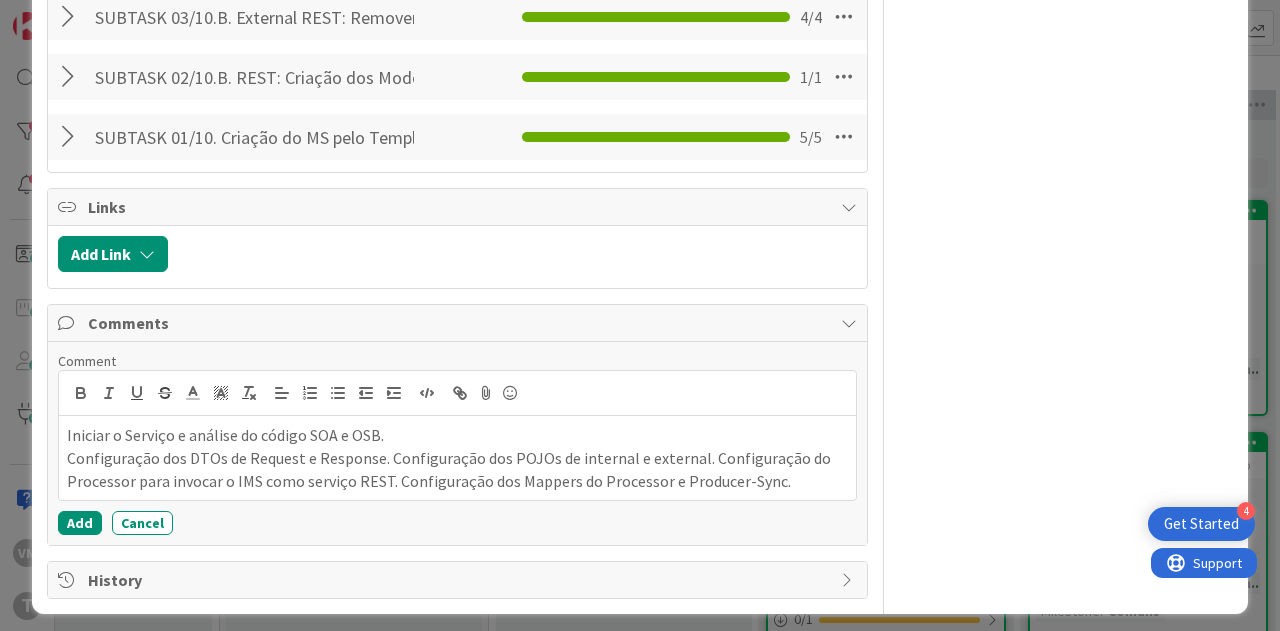 click on "Configuração dos DTOs de Request e Response. Configuração dos POJOs de internal e external. Configuração do Processor para invocar o IMS como serviço REST. Configuração dos Mappers do Processor e Producer-Sync." at bounding box center [457, 469] 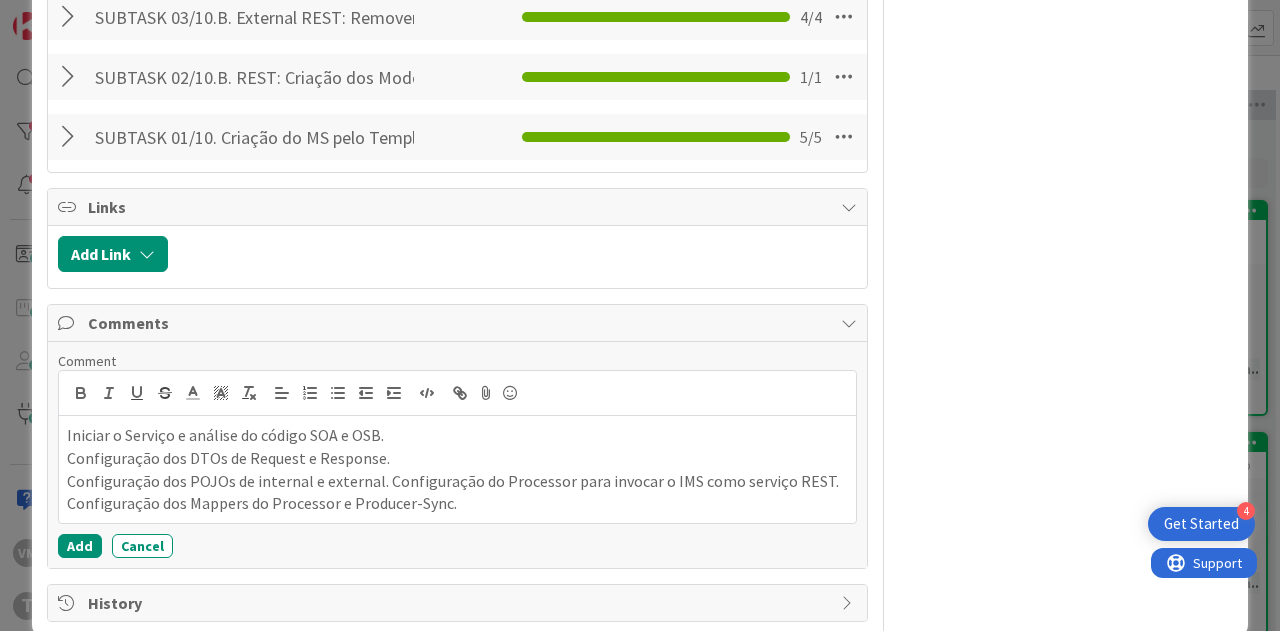 click on "Configuração dos POJOs de internal e external. Configuração do Processor para invocar o IMS como serviço REST. Configuração dos Mappers do Processor e Producer-Sync." at bounding box center (457, 492) 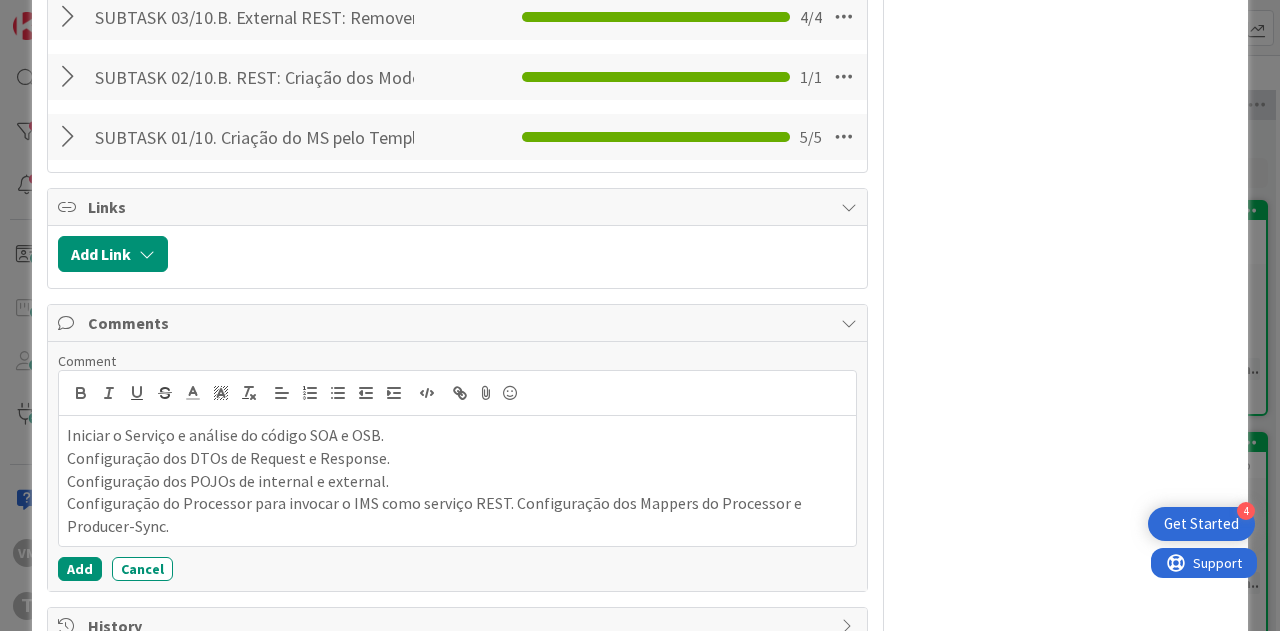 click on "Configuração do Processor para invocar o IMS como serviço REST. Configuração dos Mappers do Processor e Producer-Sync." at bounding box center [457, 514] 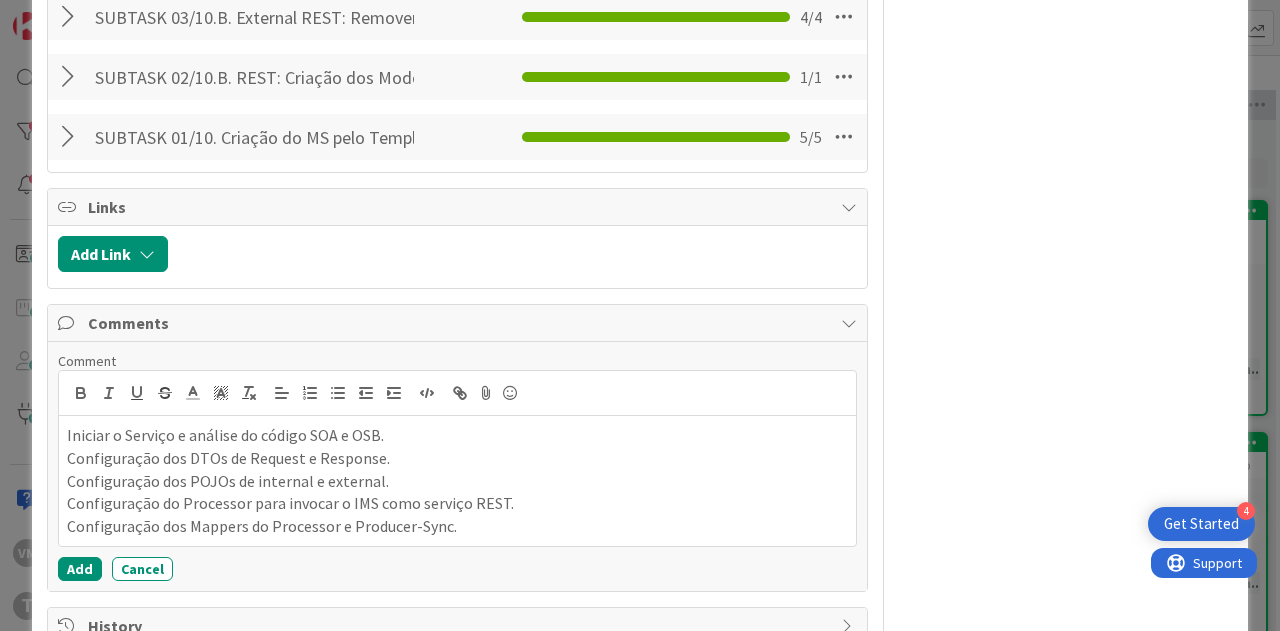 click on "Configuração do Processor para invocar o IMS como serviço REST." at bounding box center [457, 503] 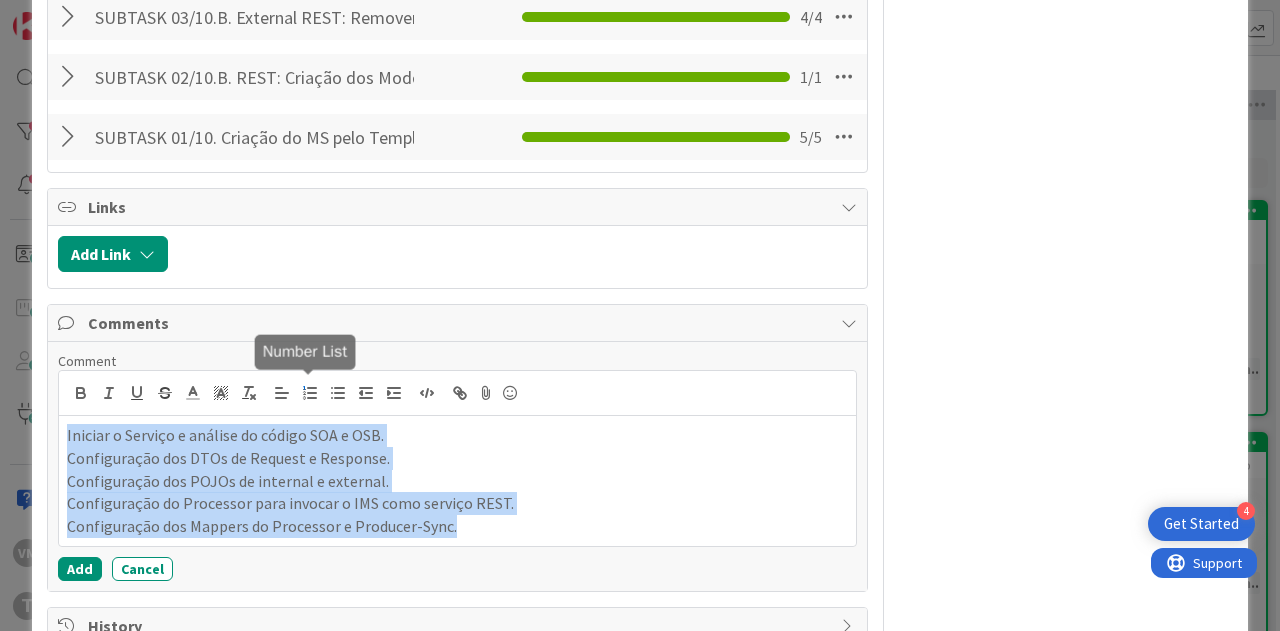 click 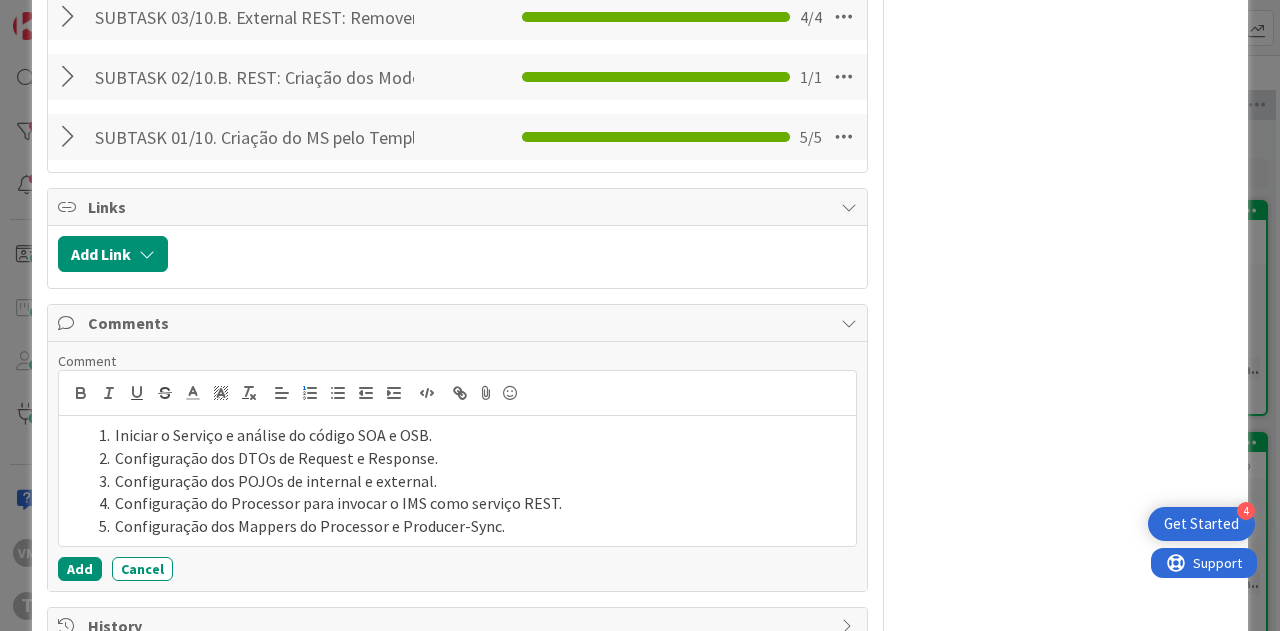 click on "Configuração dos Mappers do Processor e Producer-Sync." at bounding box center [469, 526] 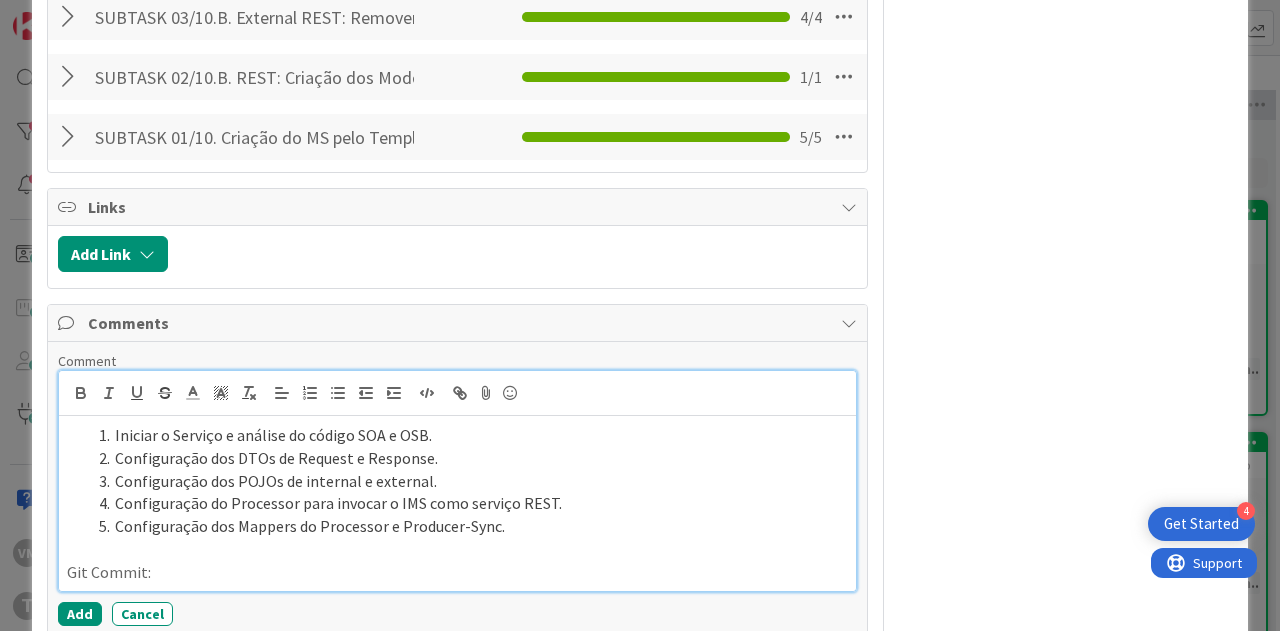 click on "Git Commit:" at bounding box center (457, 572) 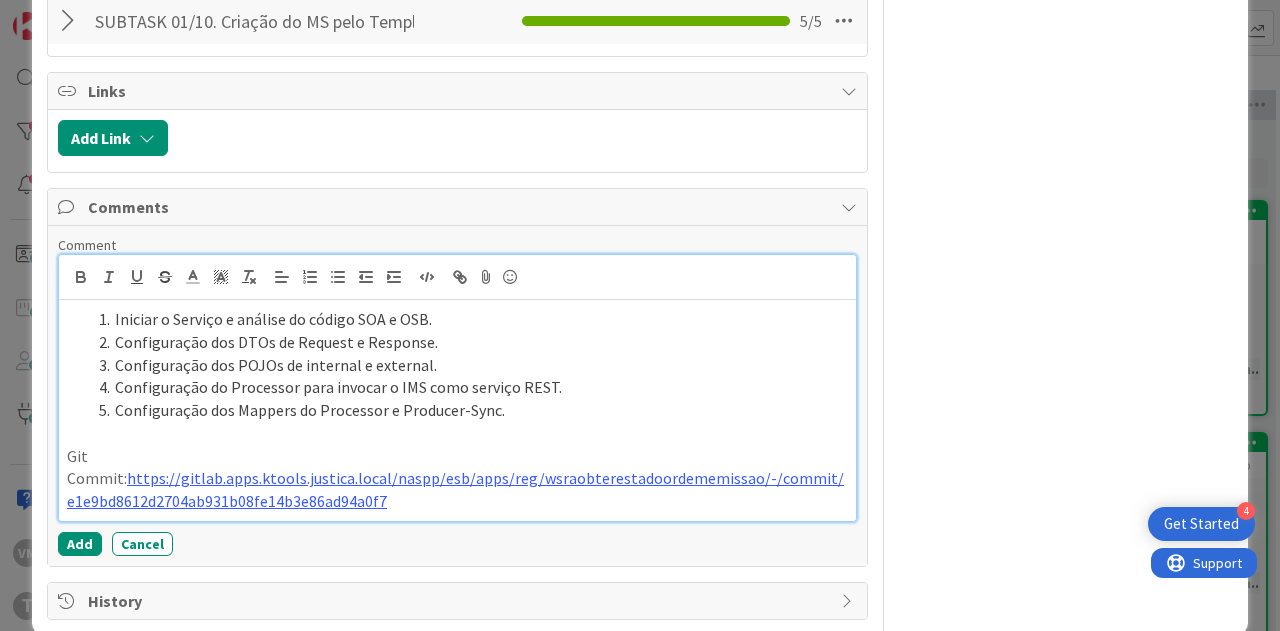 scroll, scrollTop: 3310, scrollLeft: 0, axis: vertical 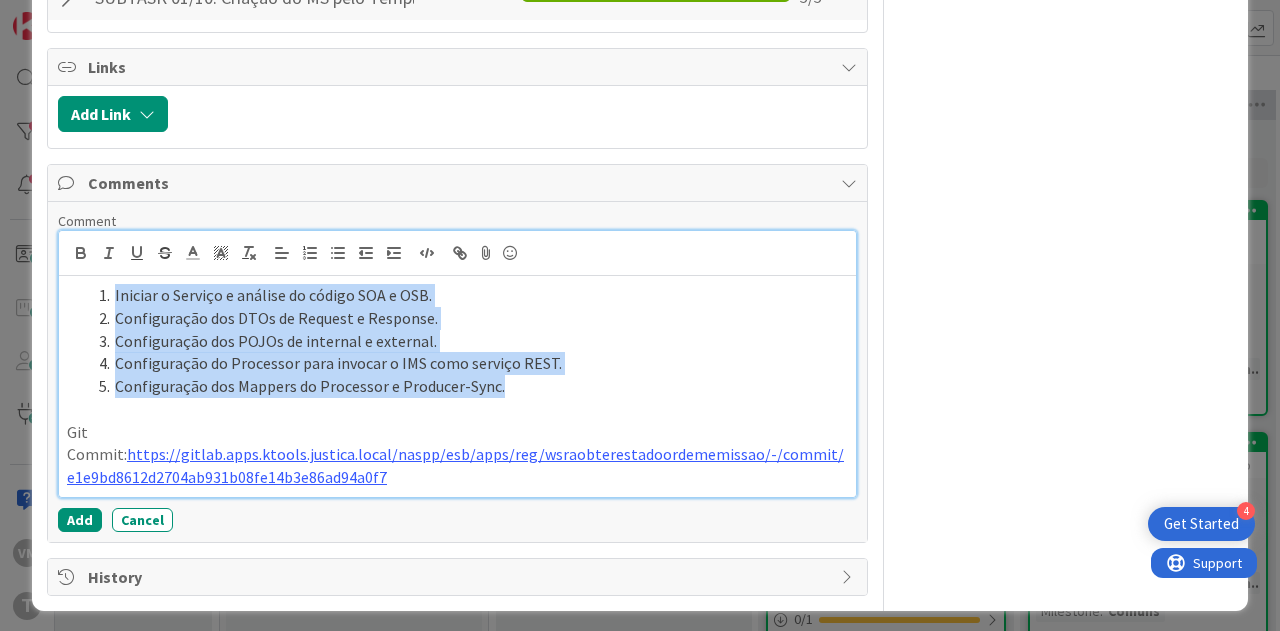 drag, startPoint x: 518, startPoint y: 379, endPoint x: 116, endPoint y: 283, distance: 413.30377 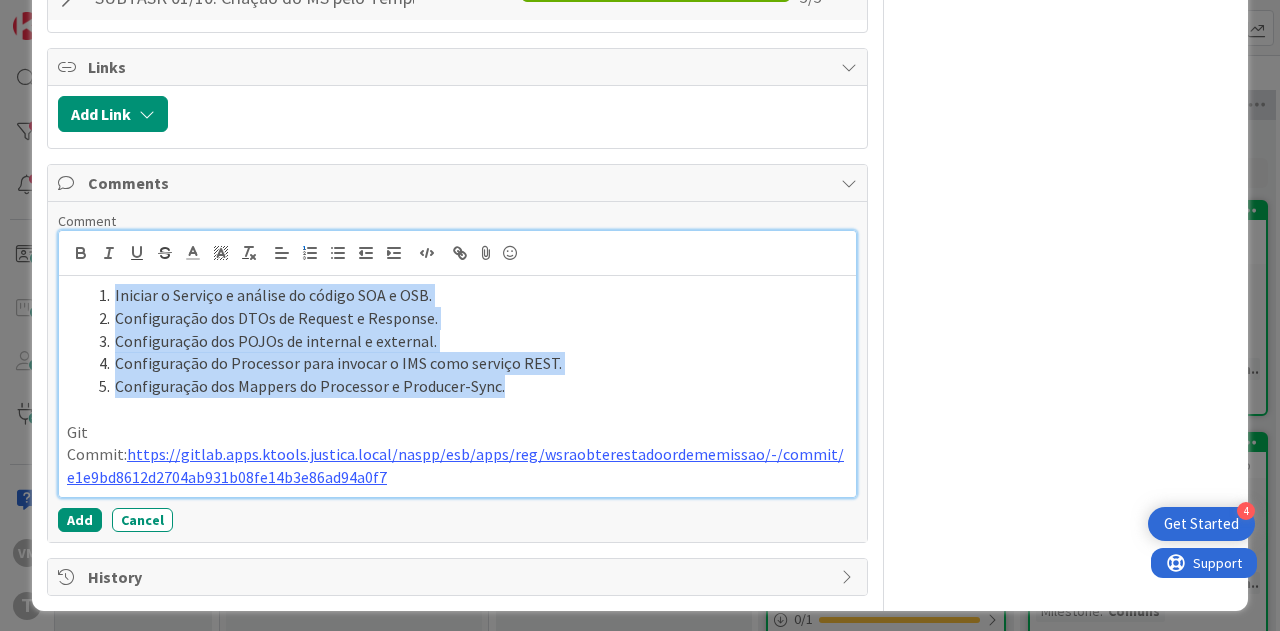 copy on "Iniciar o Serviço e análise do código SOA e OSB. Configuração dos DTOs de Request e Response. Configuração dos POJOs de internal e external. Configuração do Processor para invocar o IMS como serviço REST. Configuração dos Mappers do Processor e Producer-Sync." 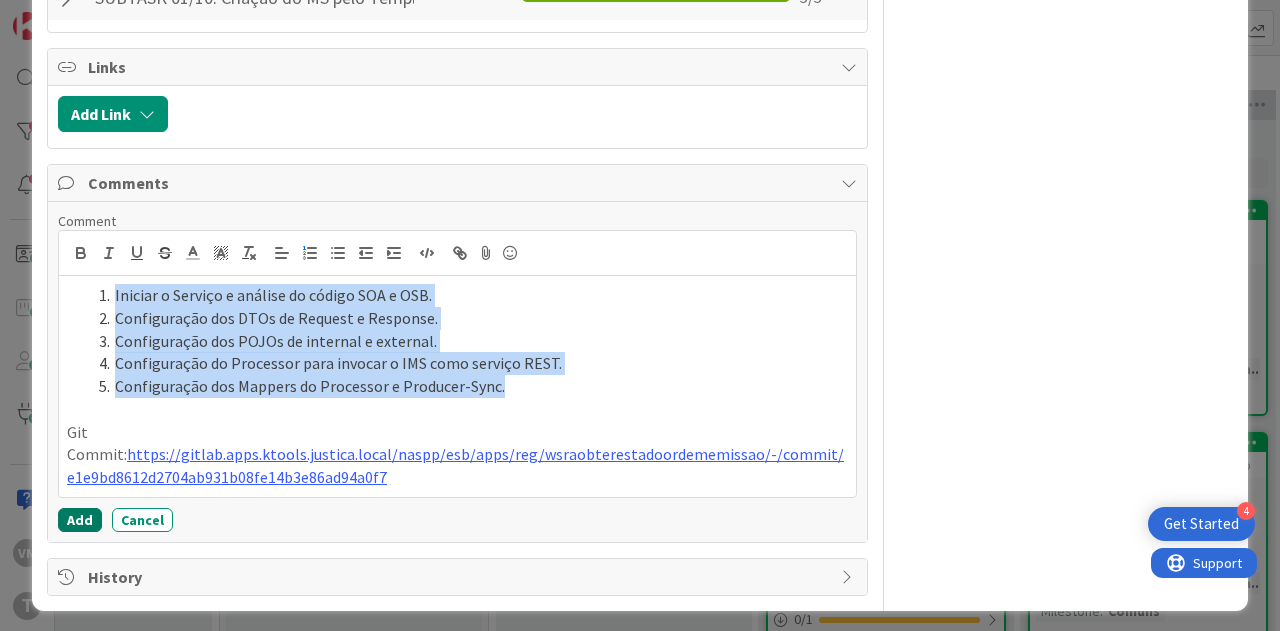 click on "Add" at bounding box center (80, 520) 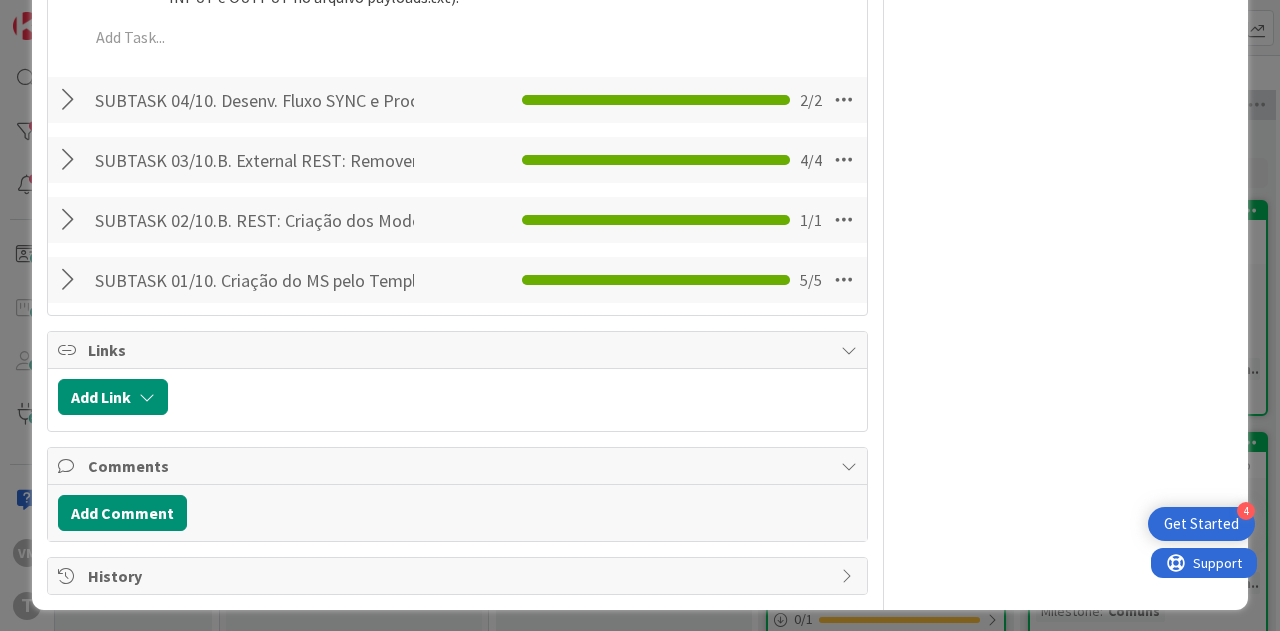type on "x" 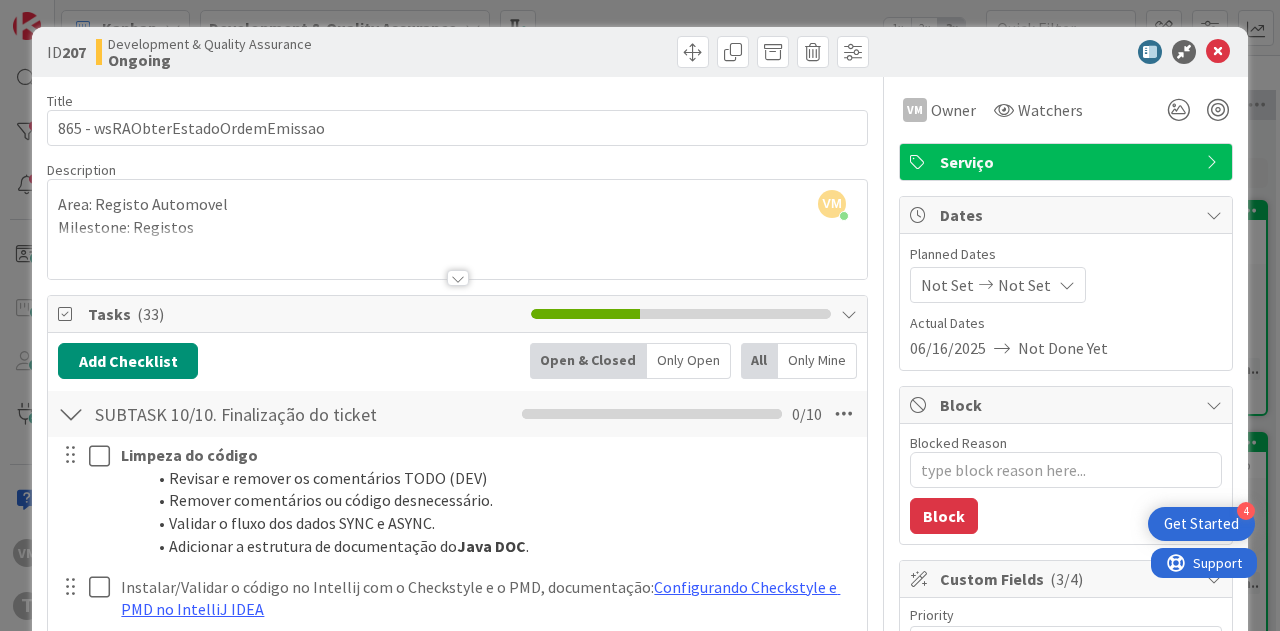 scroll, scrollTop: 0, scrollLeft: 0, axis: both 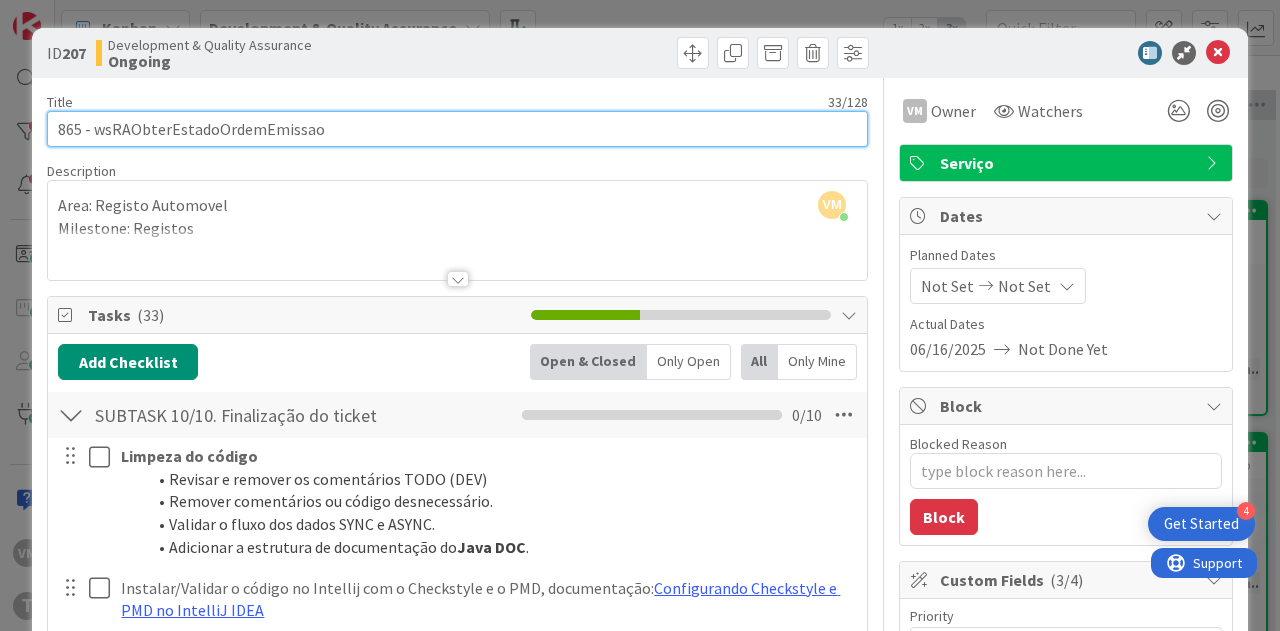 click on "865 - wsRAObterEstadoOrdemEmissao" at bounding box center [457, 129] 